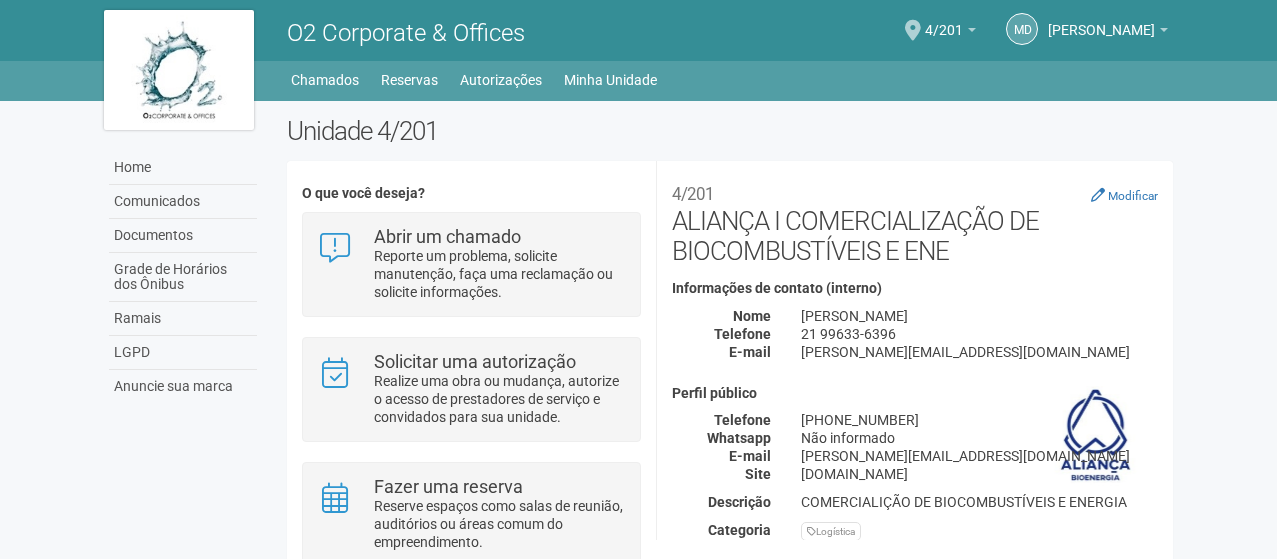 scroll, scrollTop: 0, scrollLeft: 0, axis: both 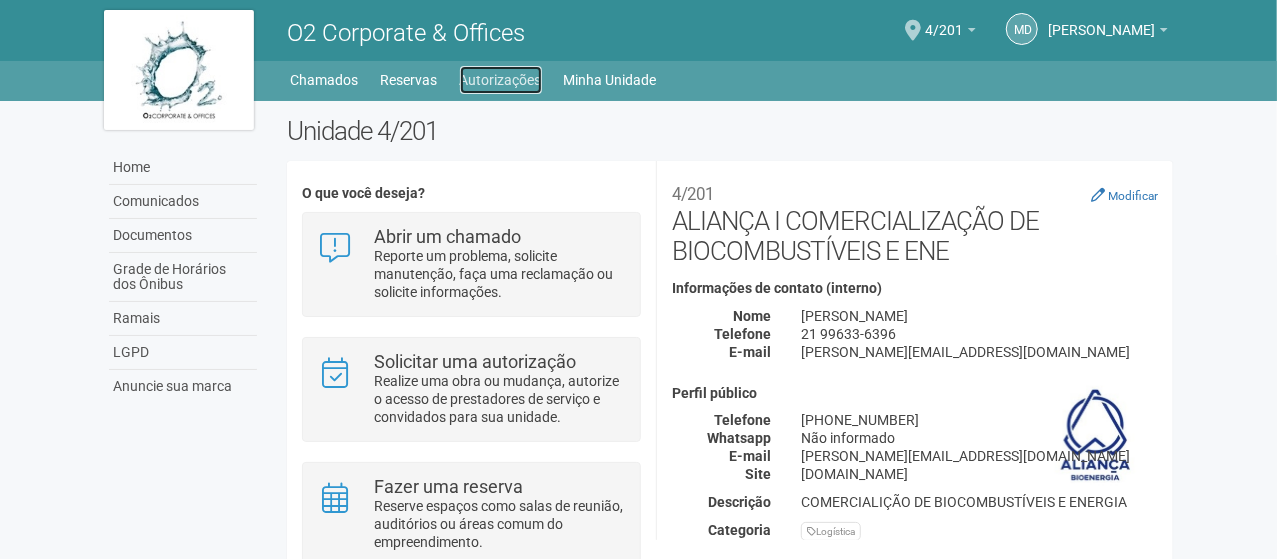 click on "Autorizações" at bounding box center [501, 80] 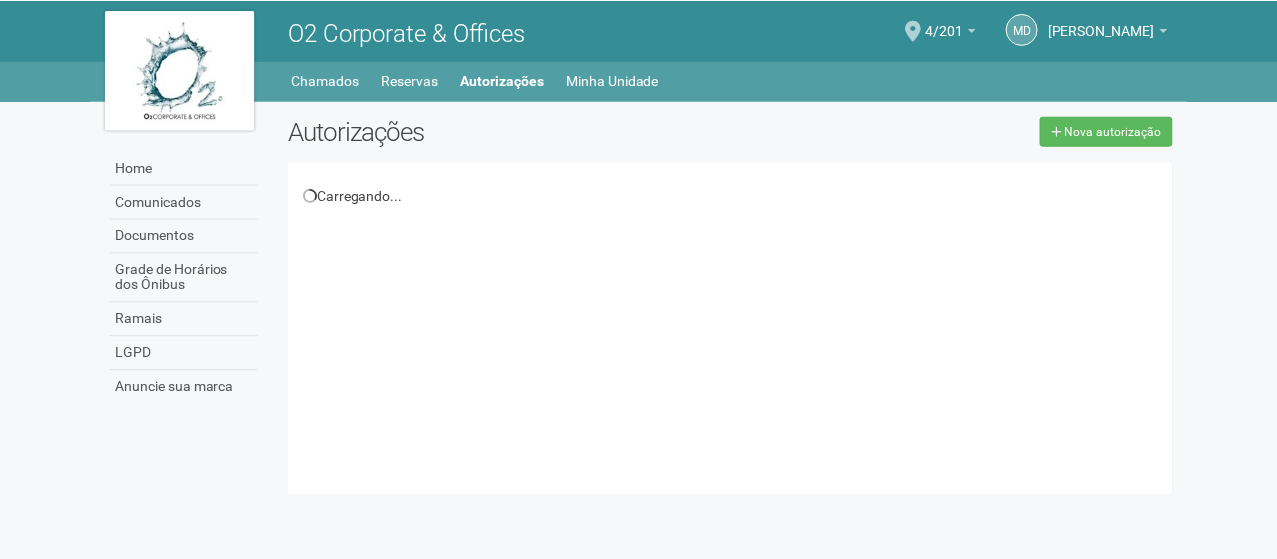 scroll, scrollTop: 0, scrollLeft: 0, axis: both 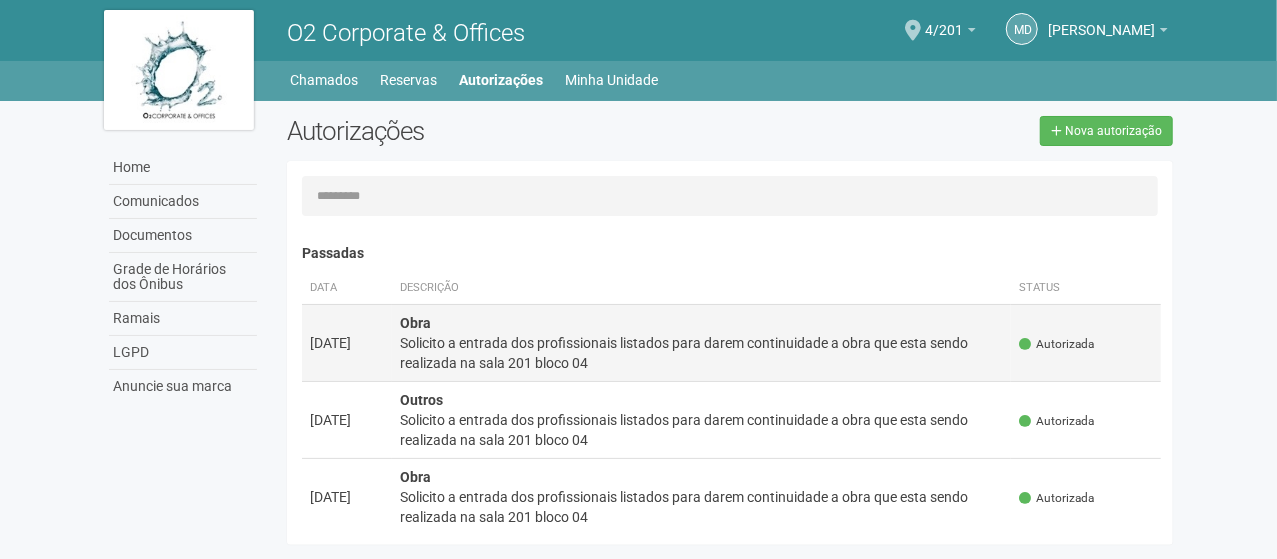 click on "Solicito a entrada dos profissionais listados para darem continuidade a obra que esta sendo realizada na sala 201 bloco 04" at bounding box center (702, 353) 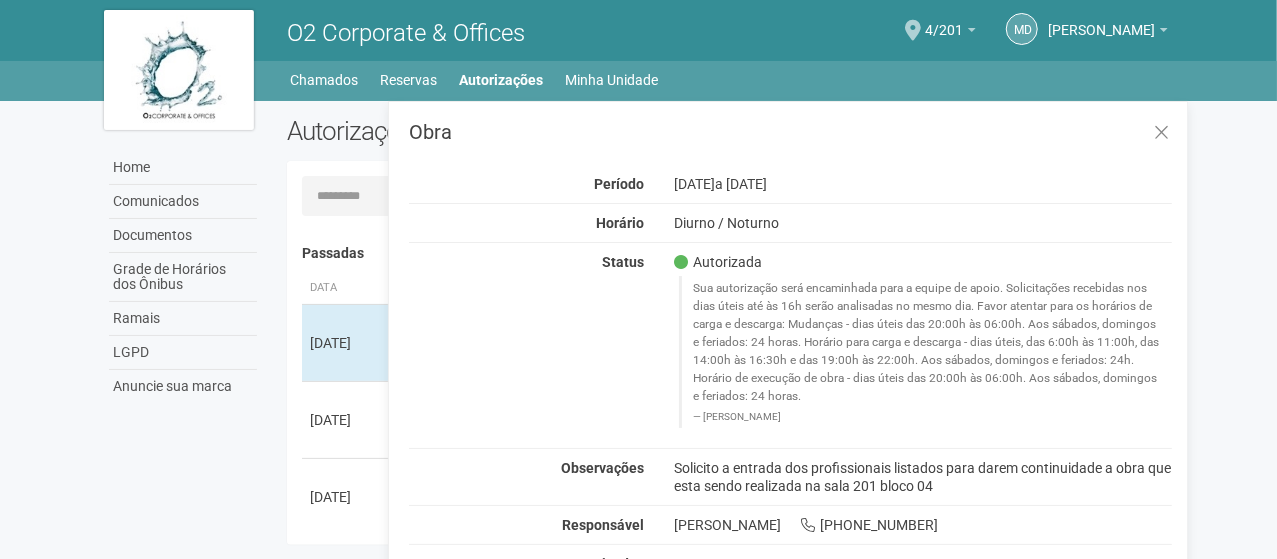 drag, startPoint x: 966, startPoint y: 483, endPoint x: 655, endPoint y: 469, distance: 311.31494 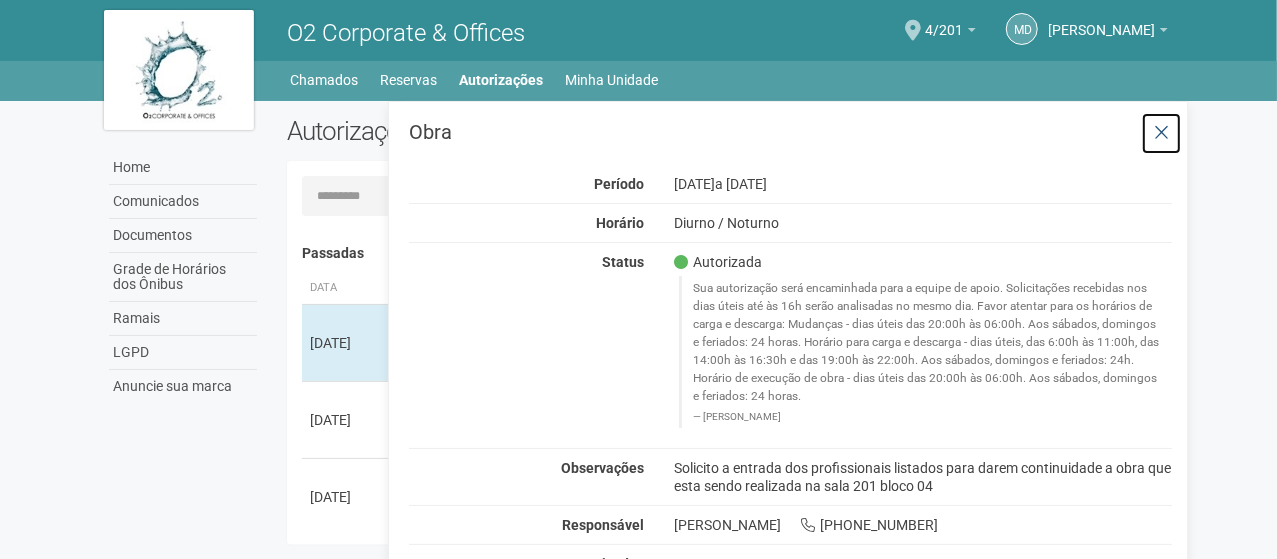 click at bounding box center (1161, 133) 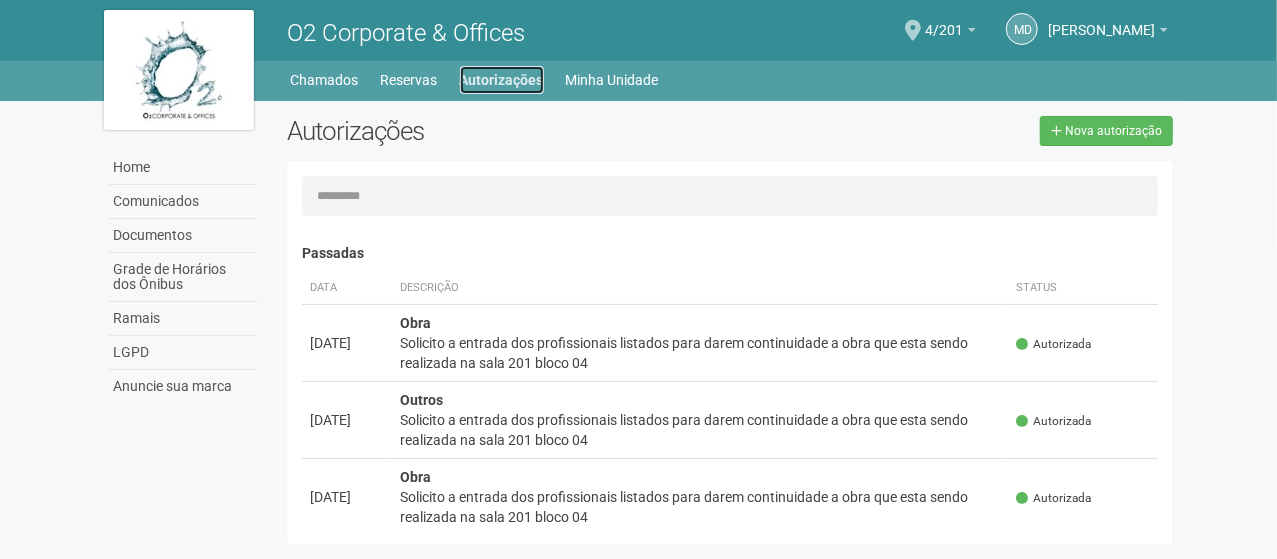 click on "Autorizações" at bounding box center [502, 80] 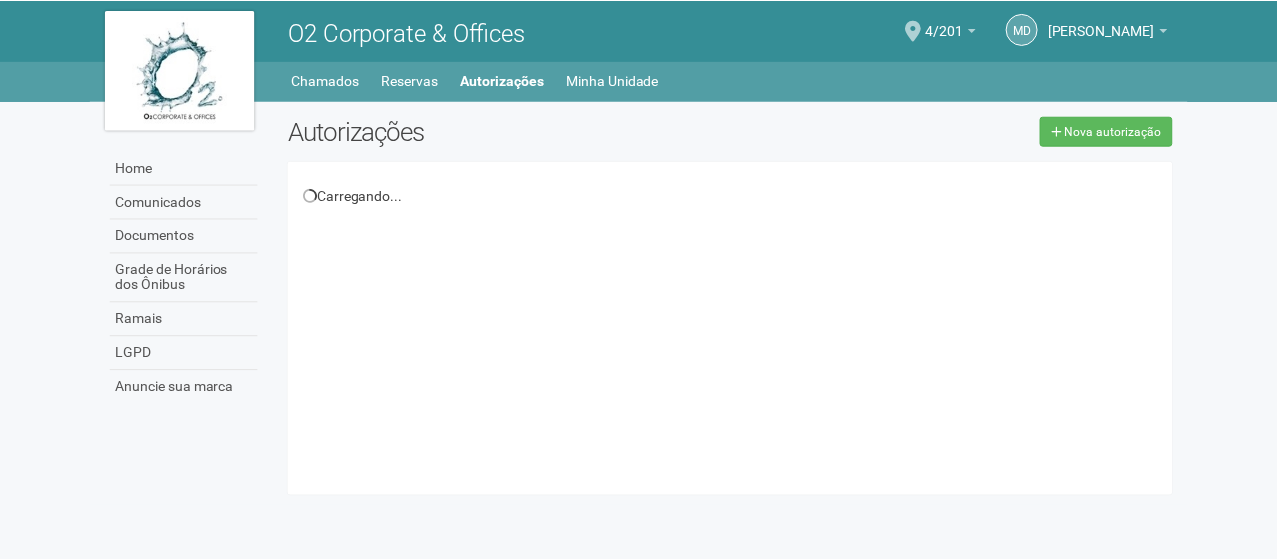 scroll, scrollTop: 0, scrollLeft: 0, axis: both 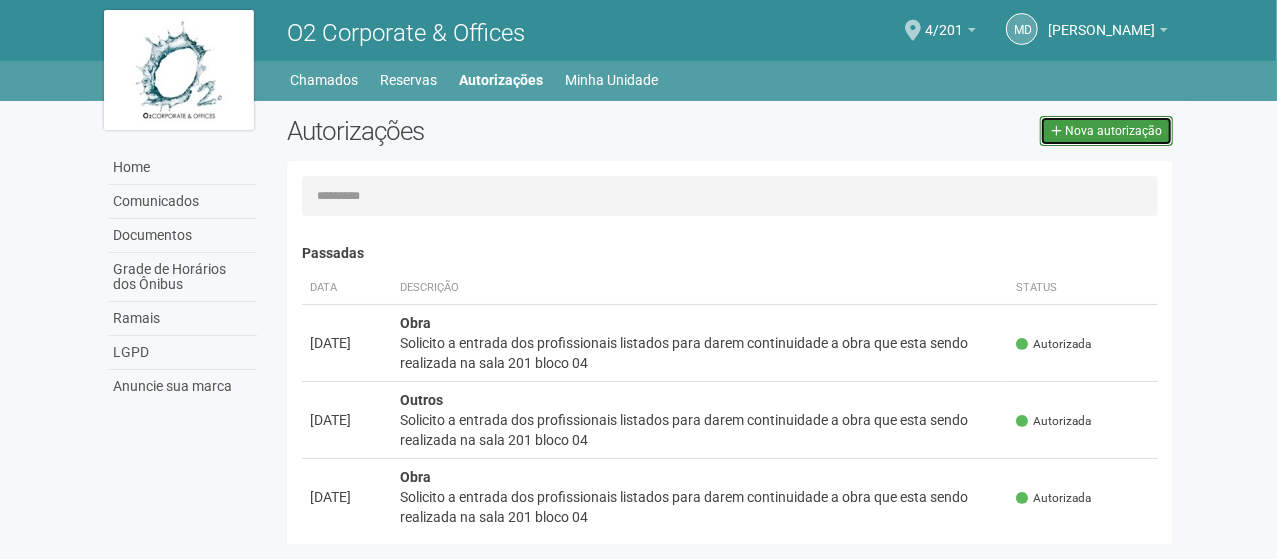 click on "Nova autorização" at bounding box center [1113, 131] 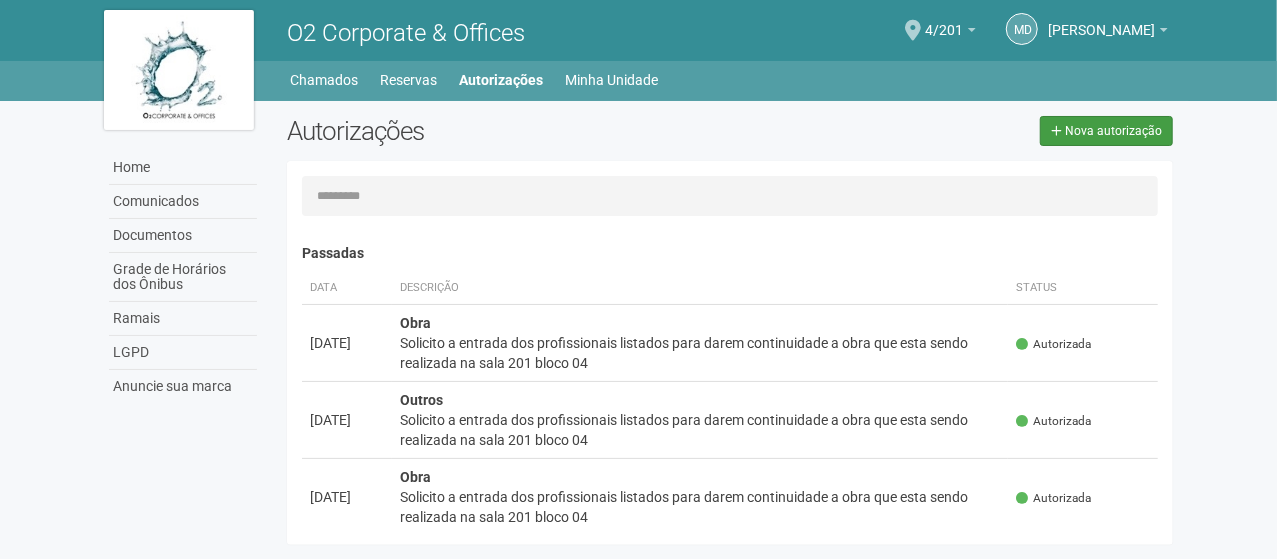 select on "**" 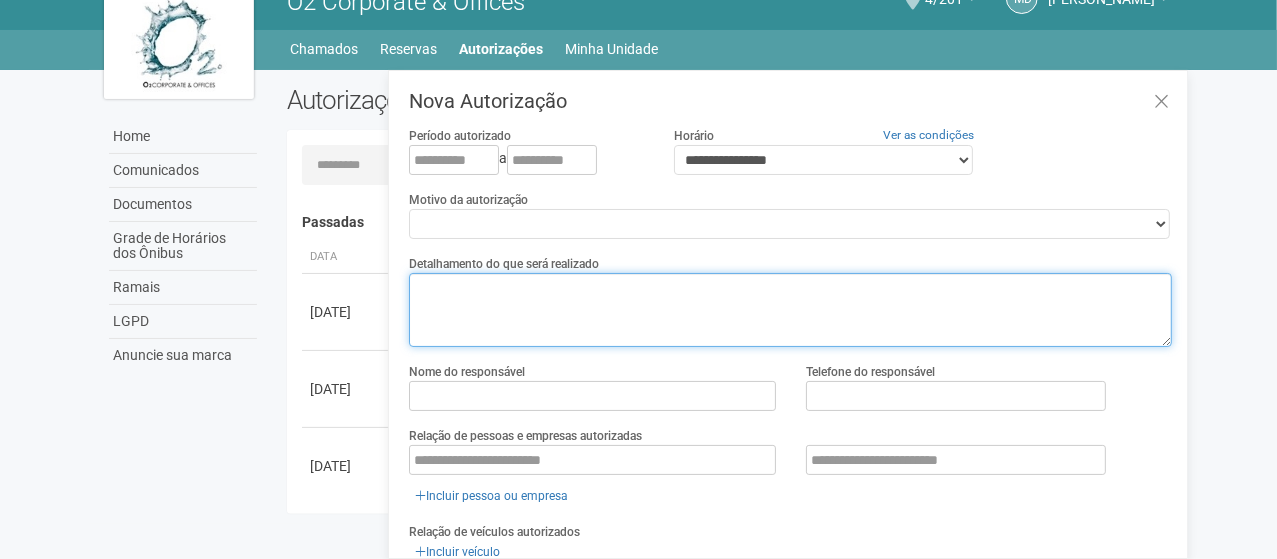 click at bounding box center (790, 310) 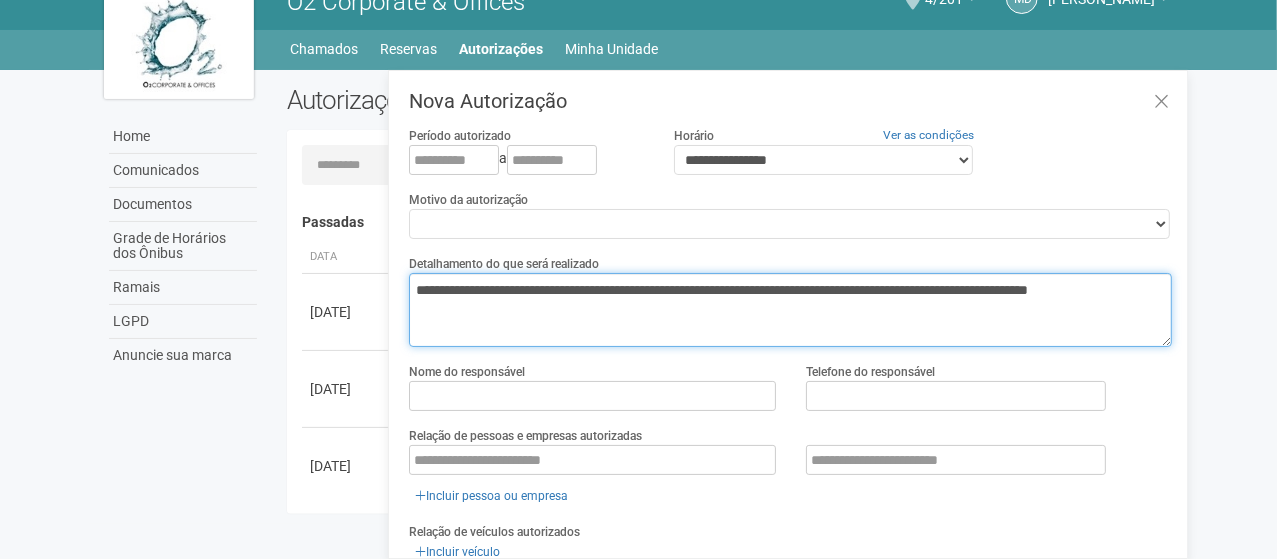 type on "**********" 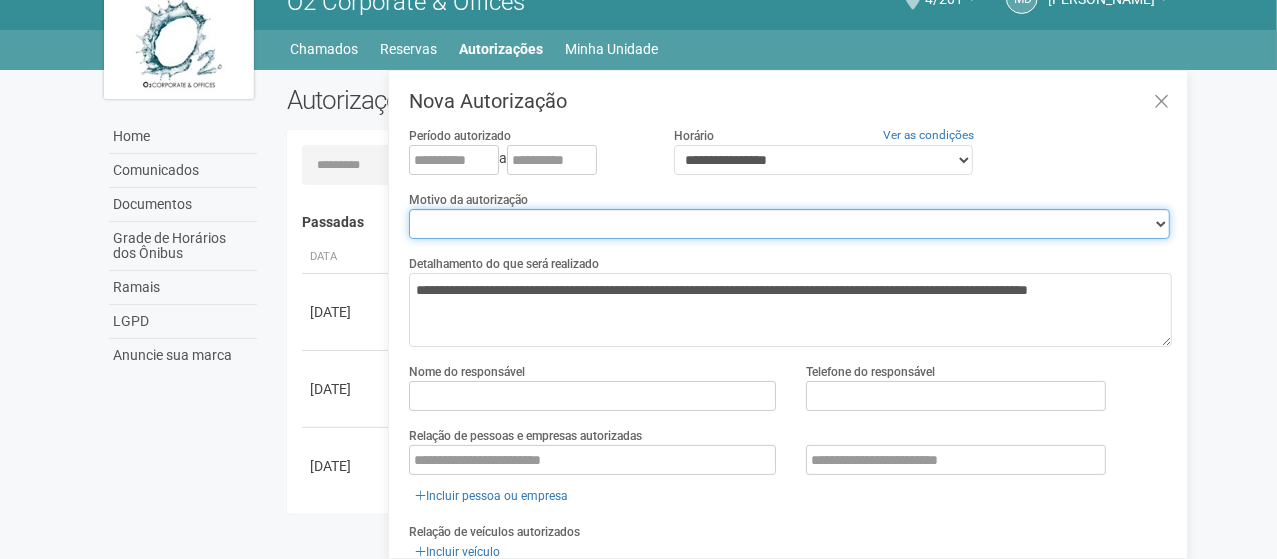 click on "**********" at bounding box center [789, 224] 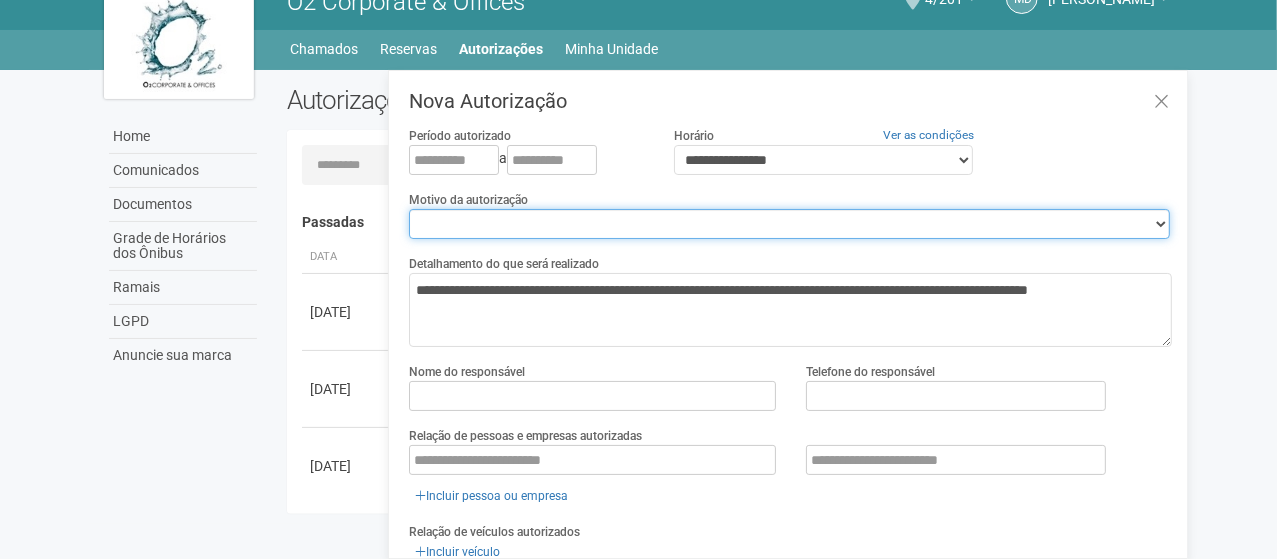 select on "******" 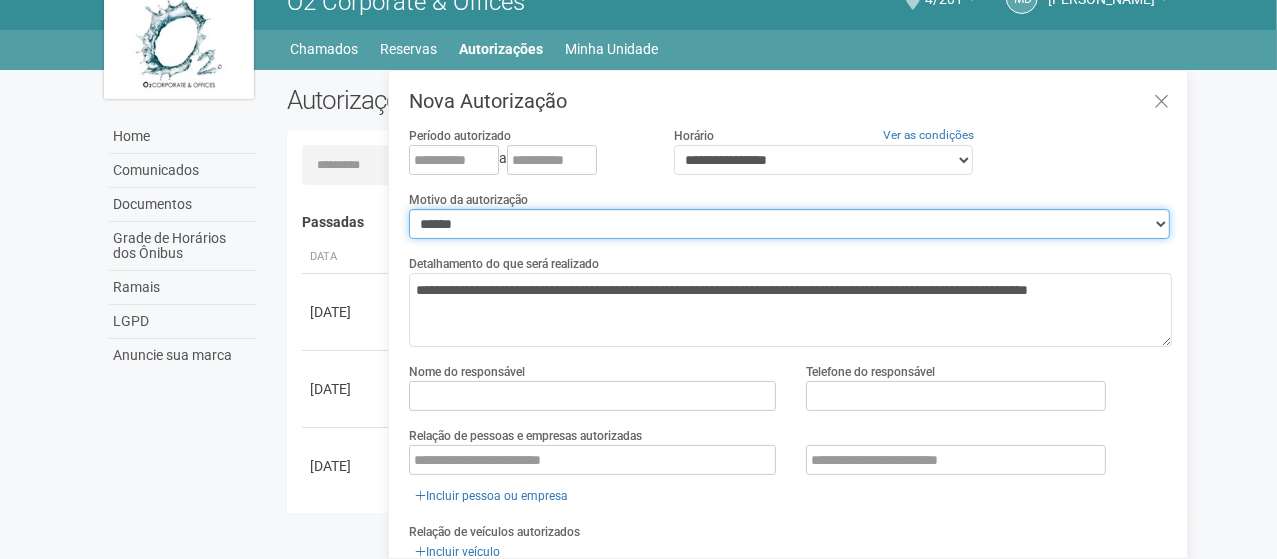 click on "**********" at bounding box center (789, 224) 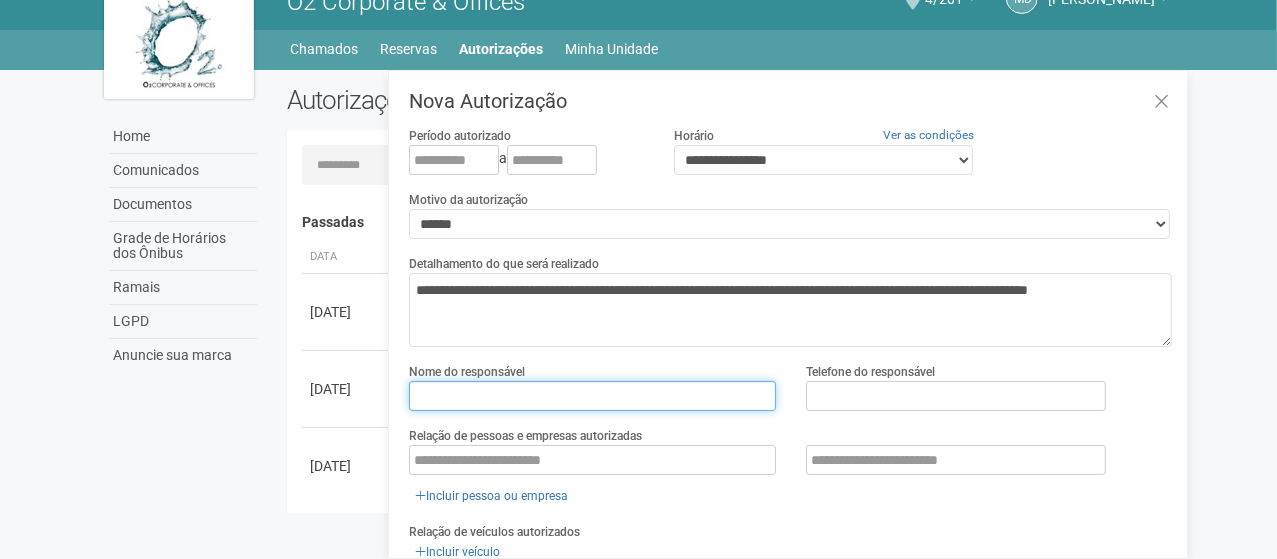 click at bounding box center (592, 396) 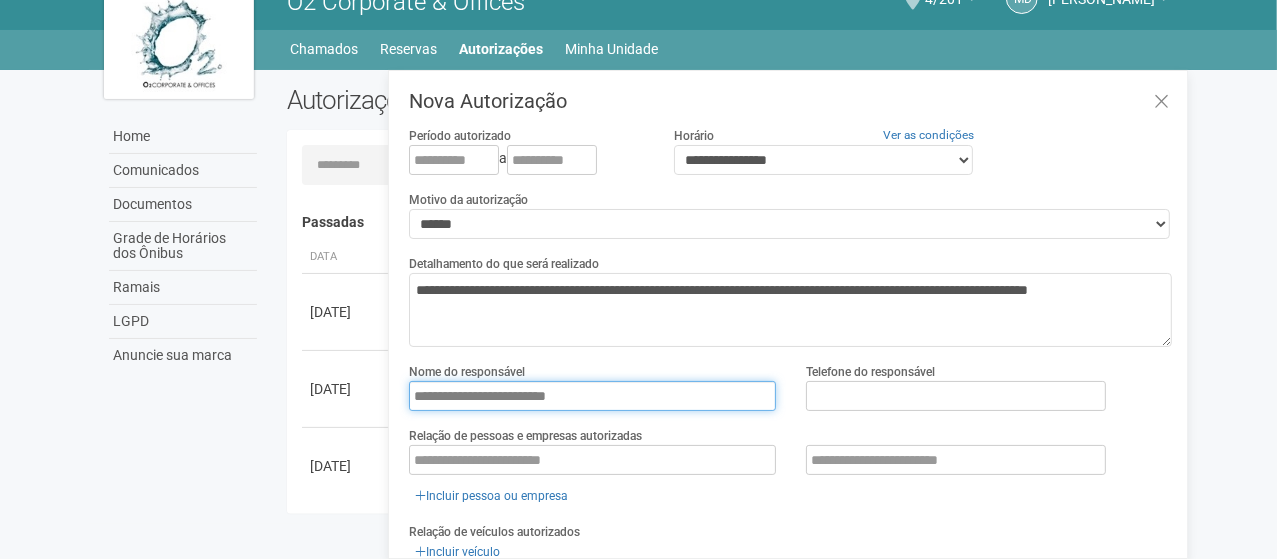type on "**********" 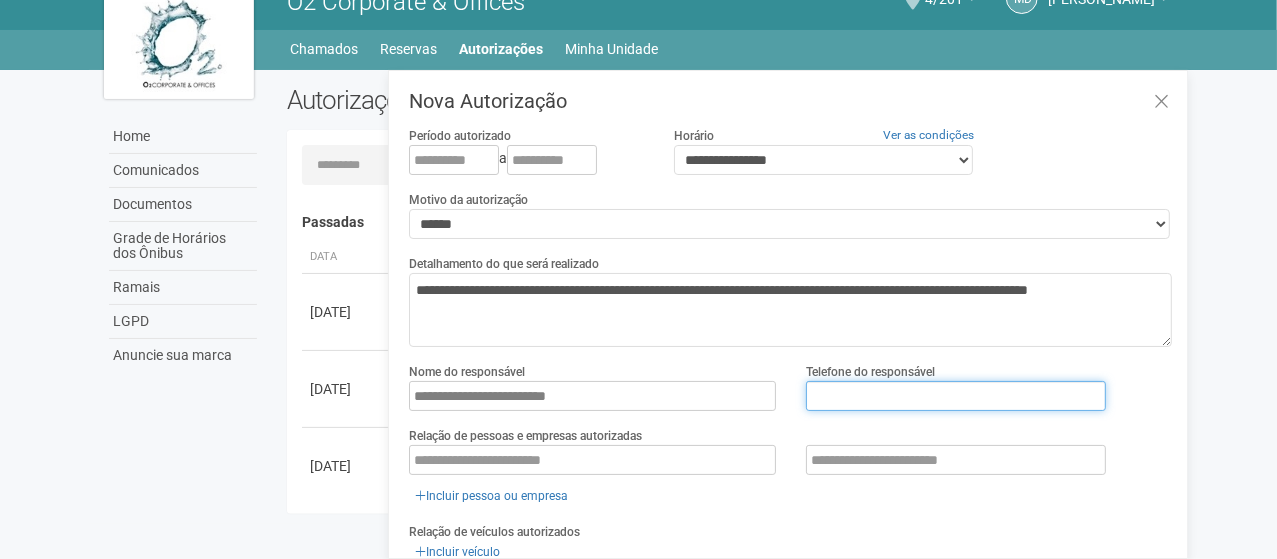 click at bounding box center [956, 396] 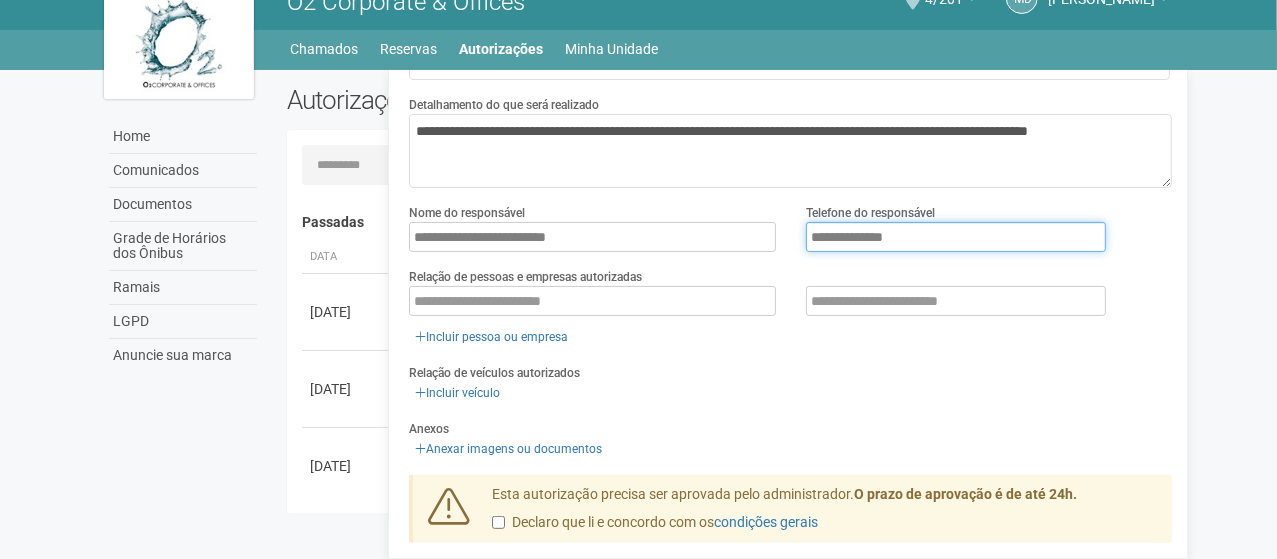 scroll, scrollTop: 200, scrollLeft: 0, axis: vertical 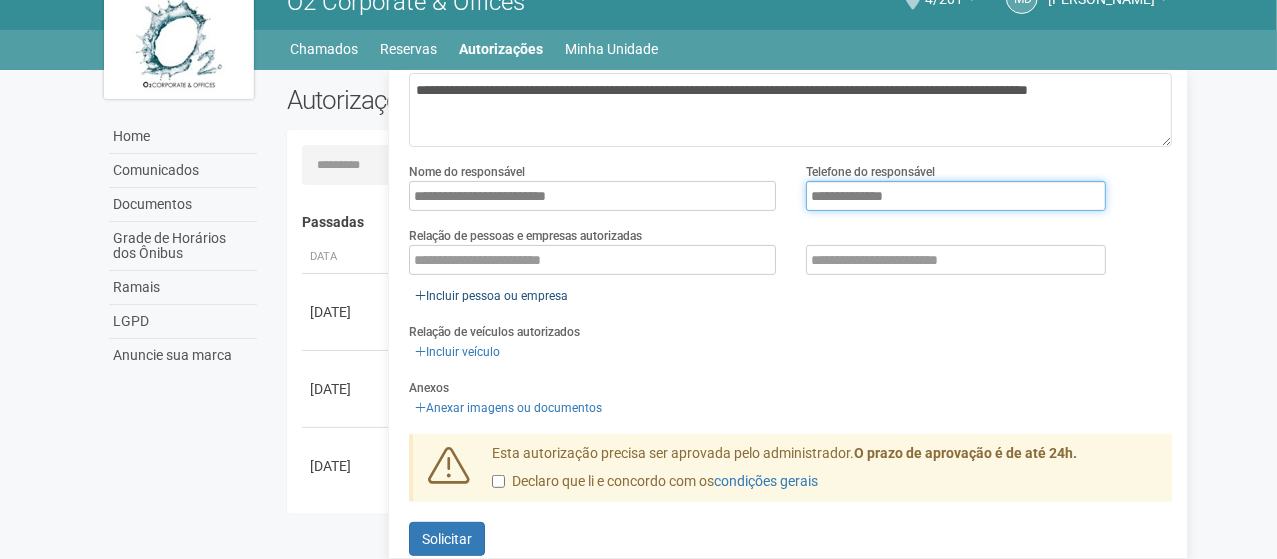 type on "**********" 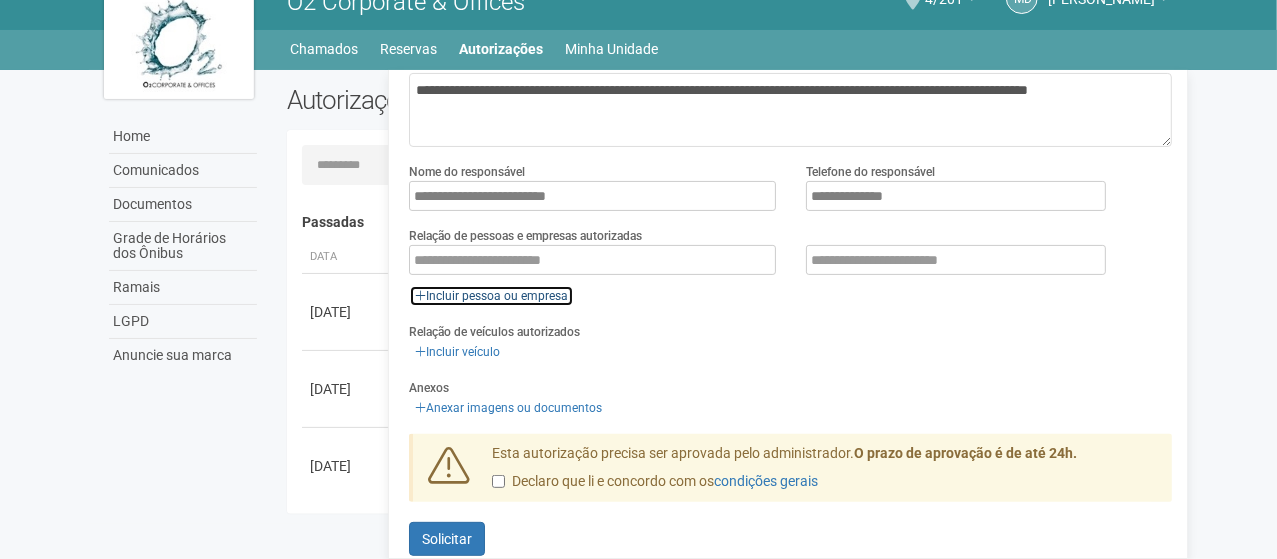 click on "Incluir pessoa ou empresa" at bounding box center (491, 296) 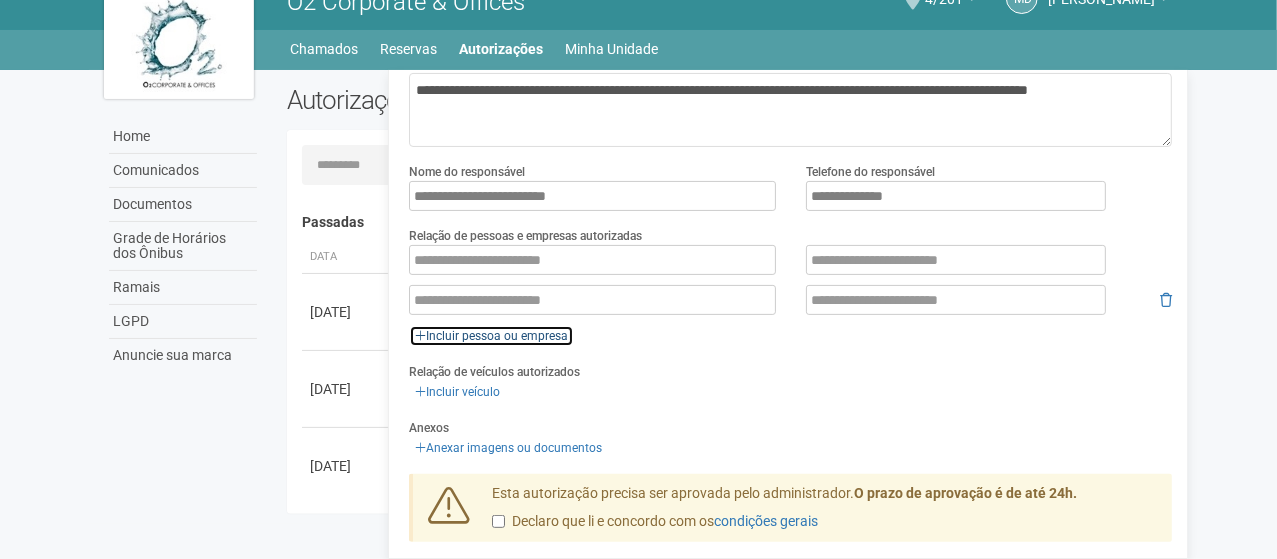 click on "Incluir pessoa ou empresa" at bounding box center [491, 336] 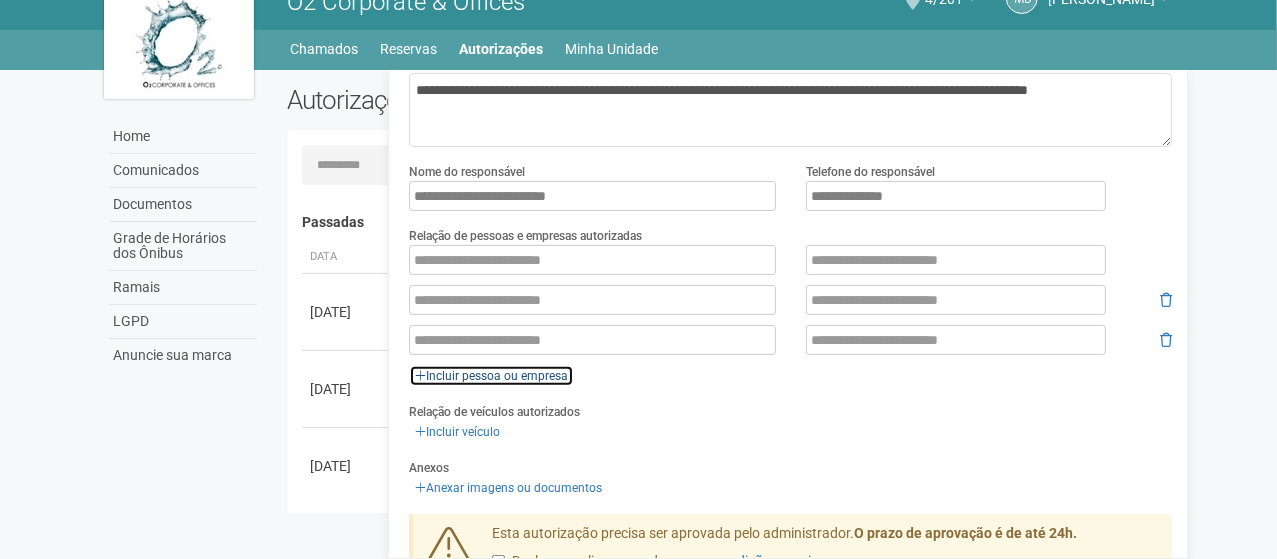 click on "Incluir pessoa ou empresa" at bounding box center (491, 376) 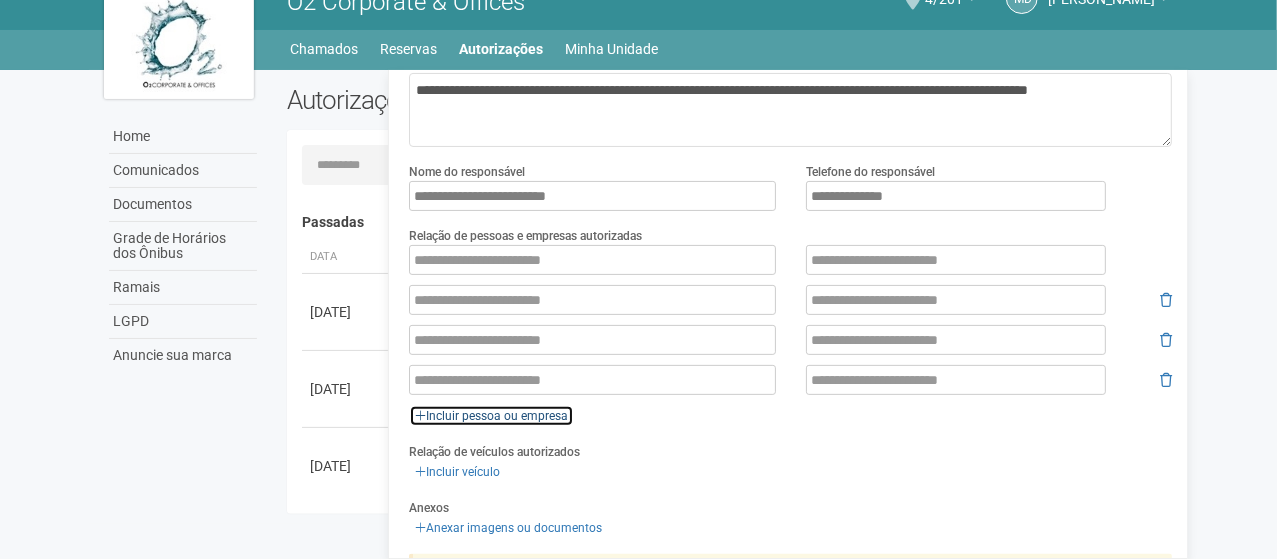 click on "Incluir pessoa ou empresa" at bounding box center [491, 416] 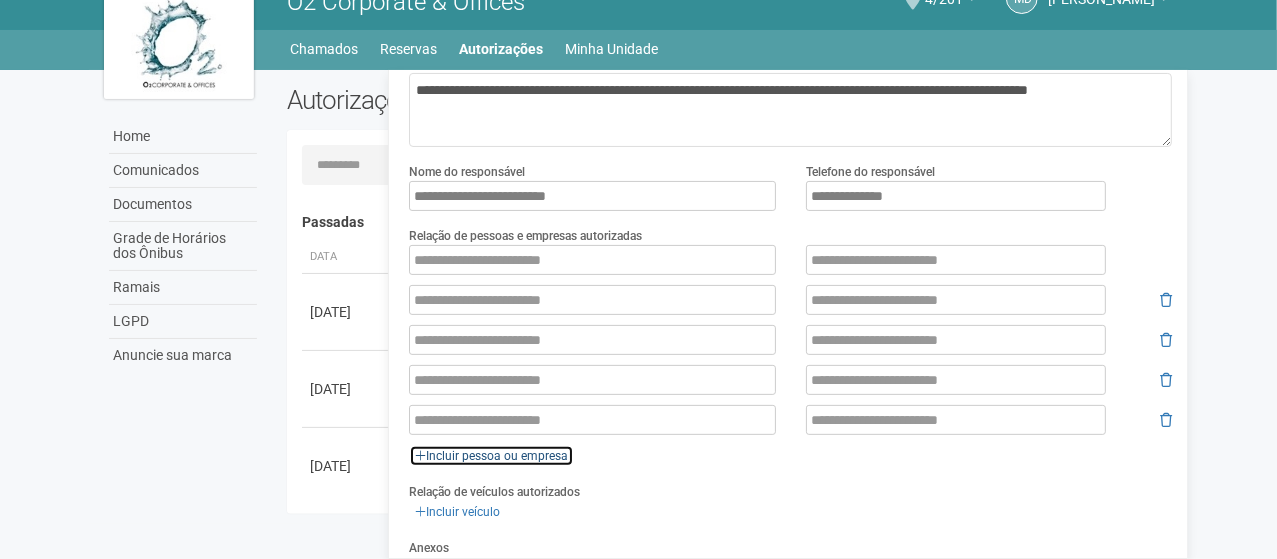 click on "Incluir pessoa ou empresa" at bounding box center (491, 456) 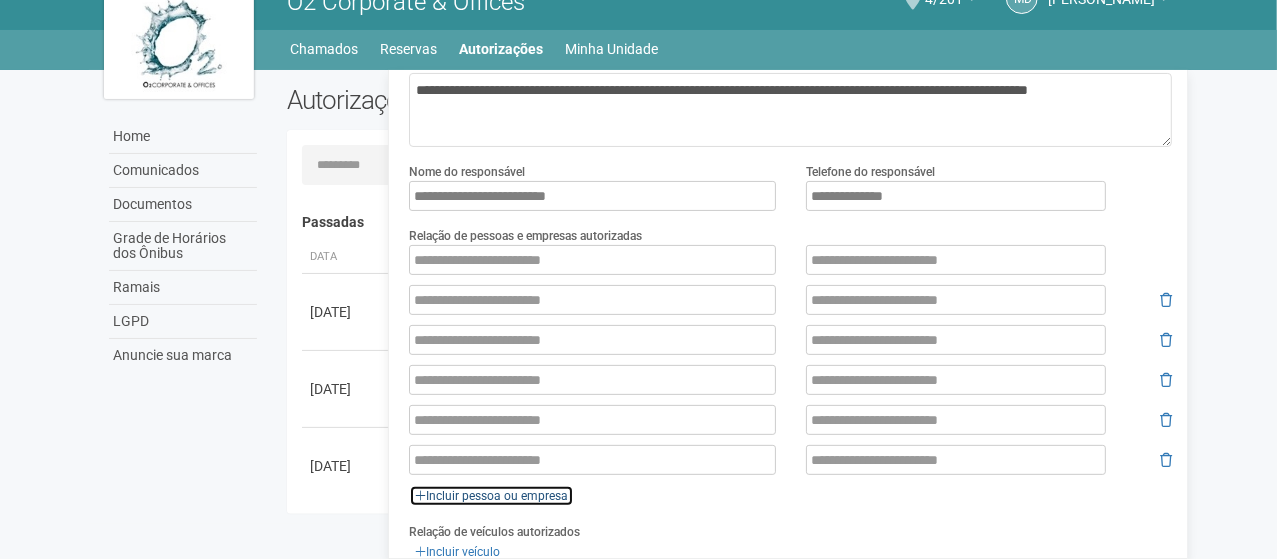 click on "Incluir pessoa ou empresa" at bounding box center (491, 496) 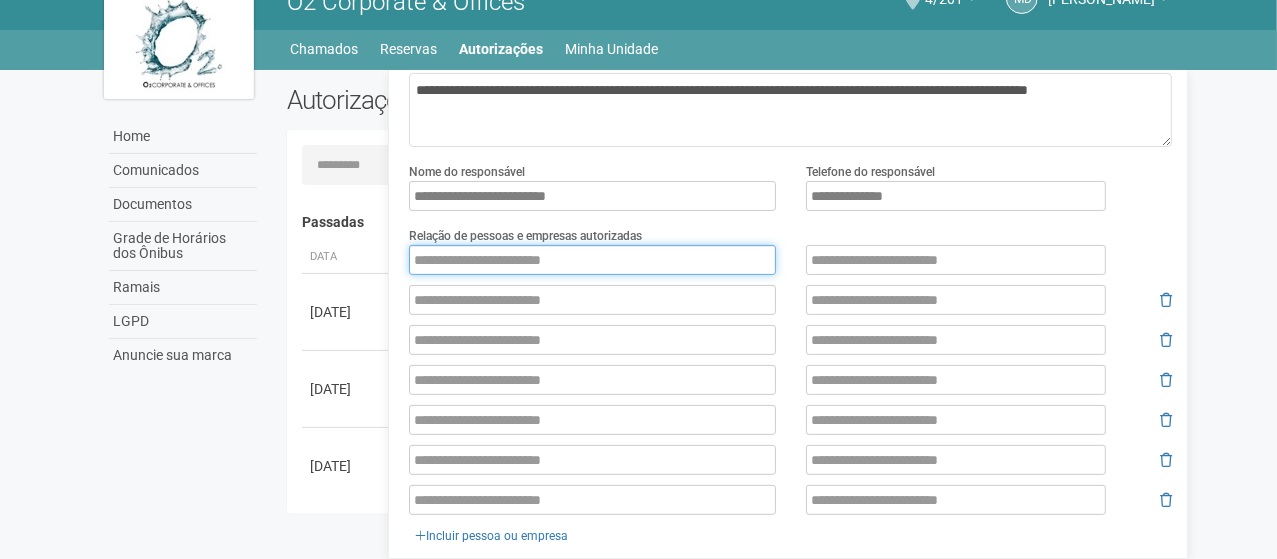 click at bounding box center (592, 260) 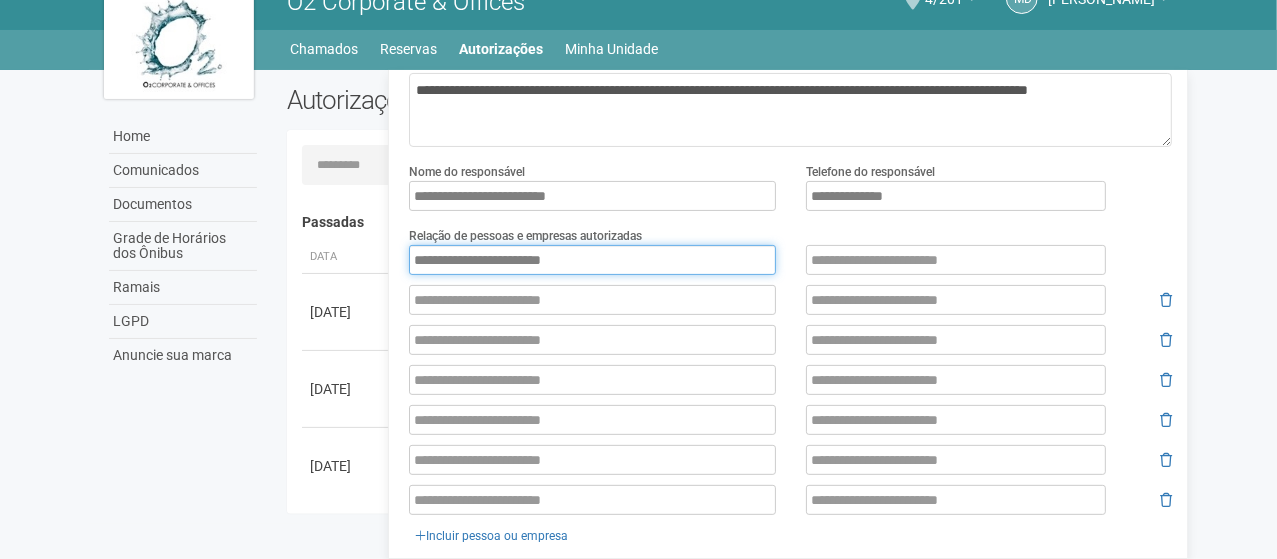 type on "**********" 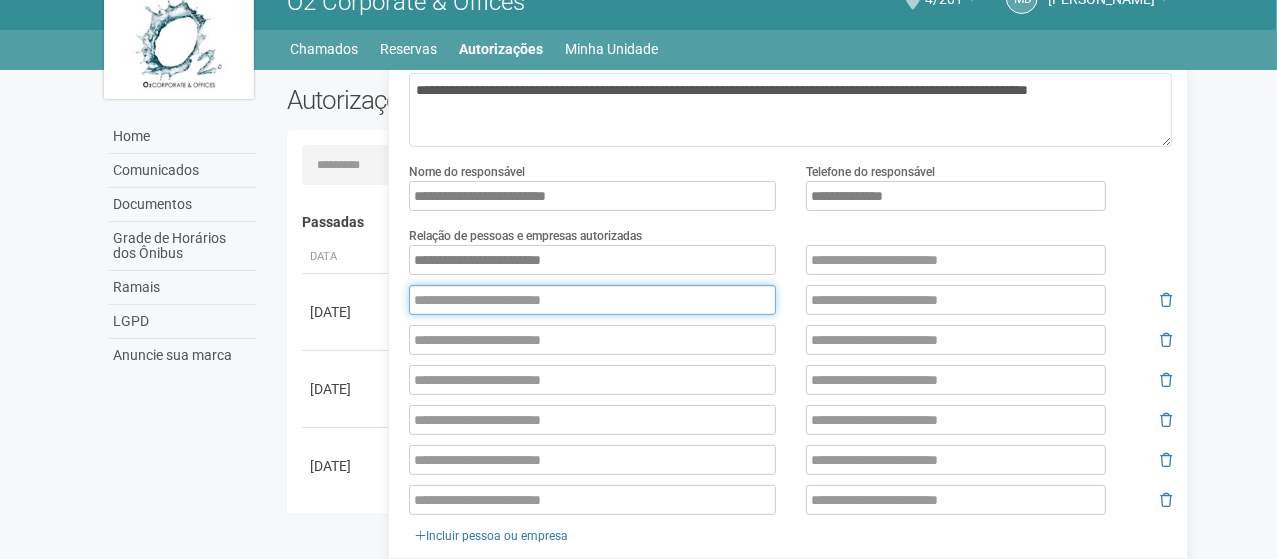click at bounding box center [592, 300] 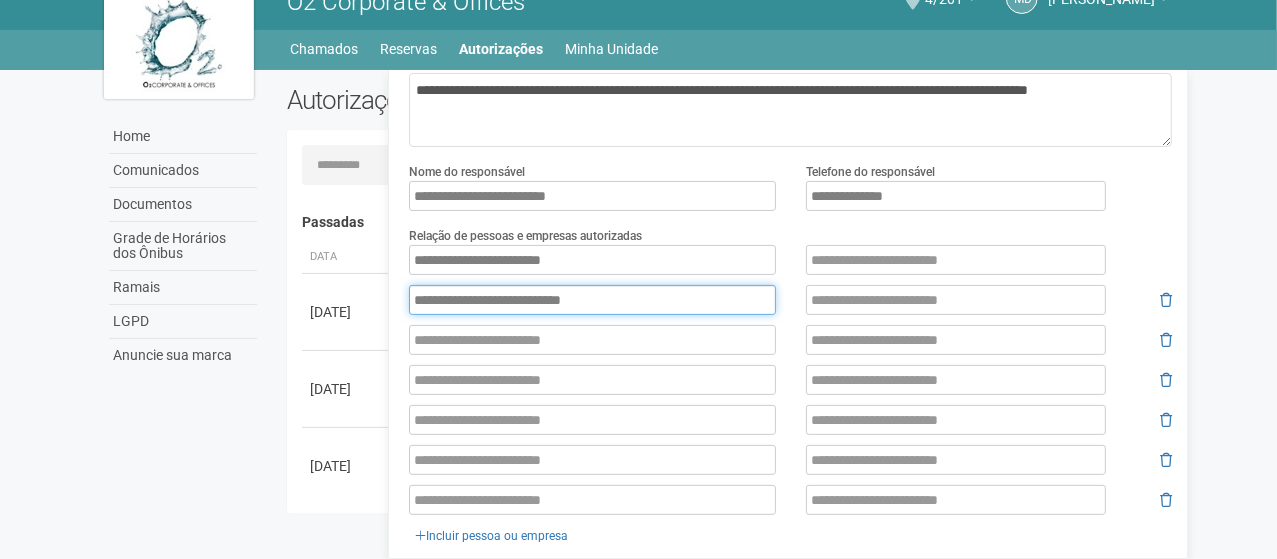 type on "**********" 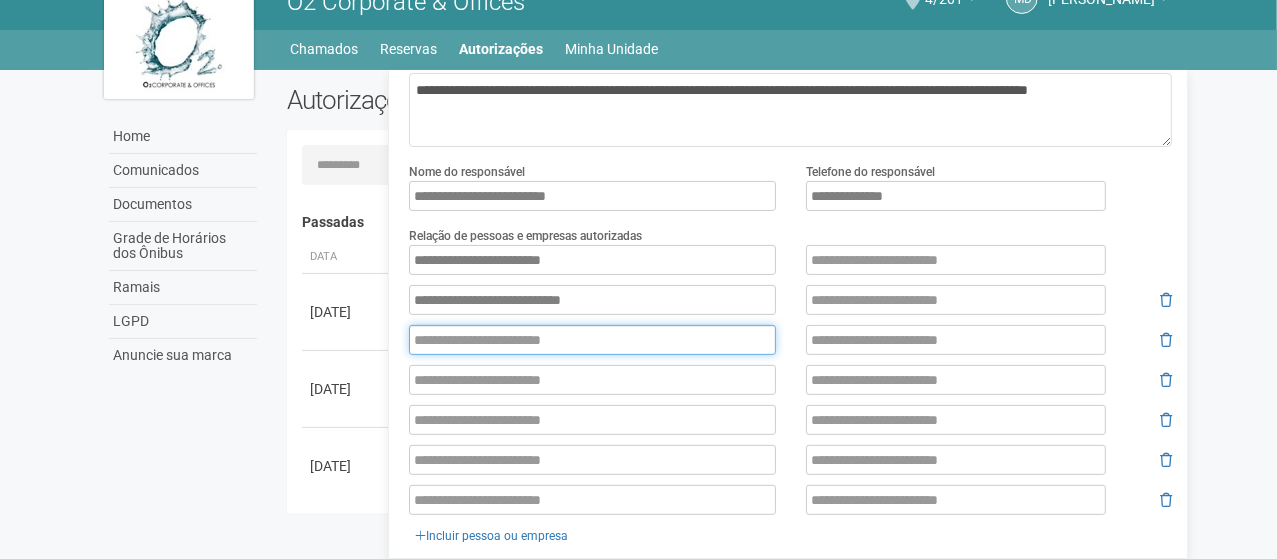 click at bounding box center (592, 340) 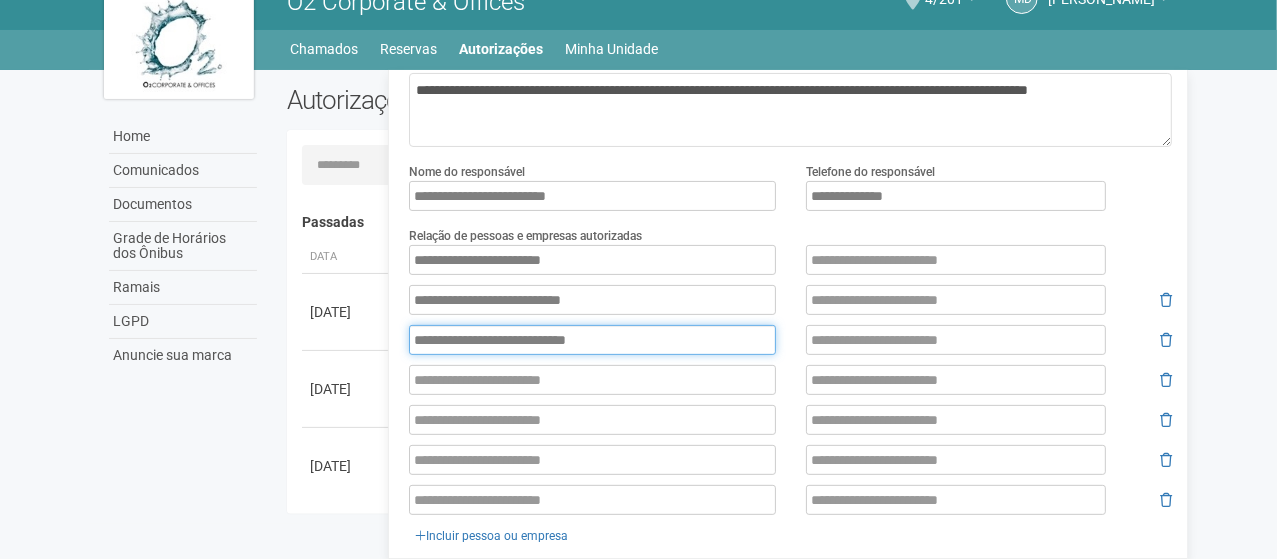type on "**********" 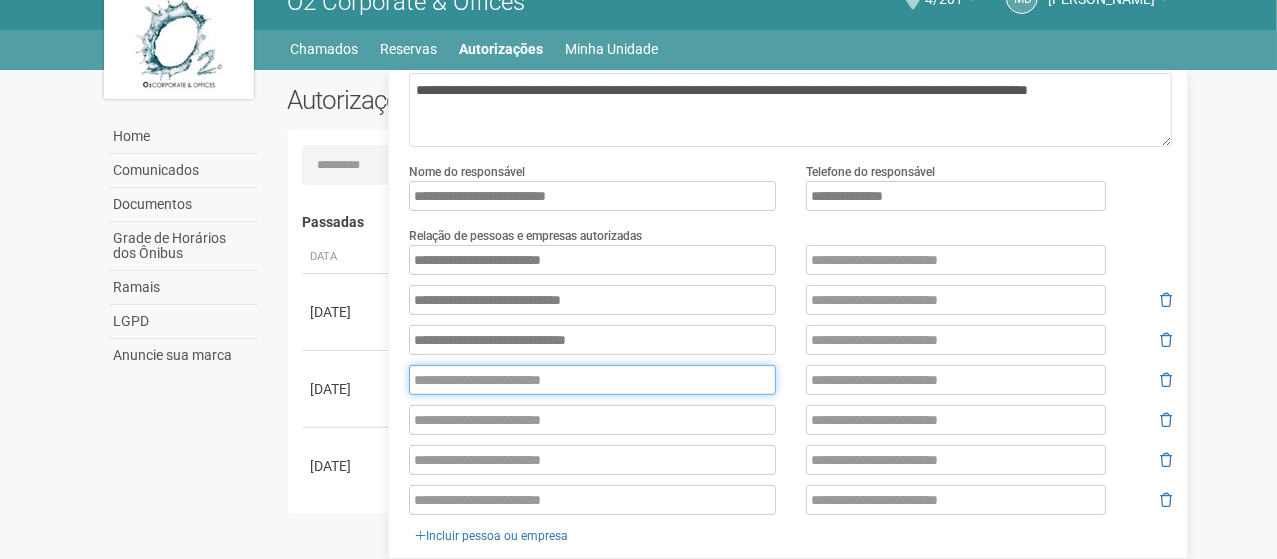 click at bounding box center [592, 380] 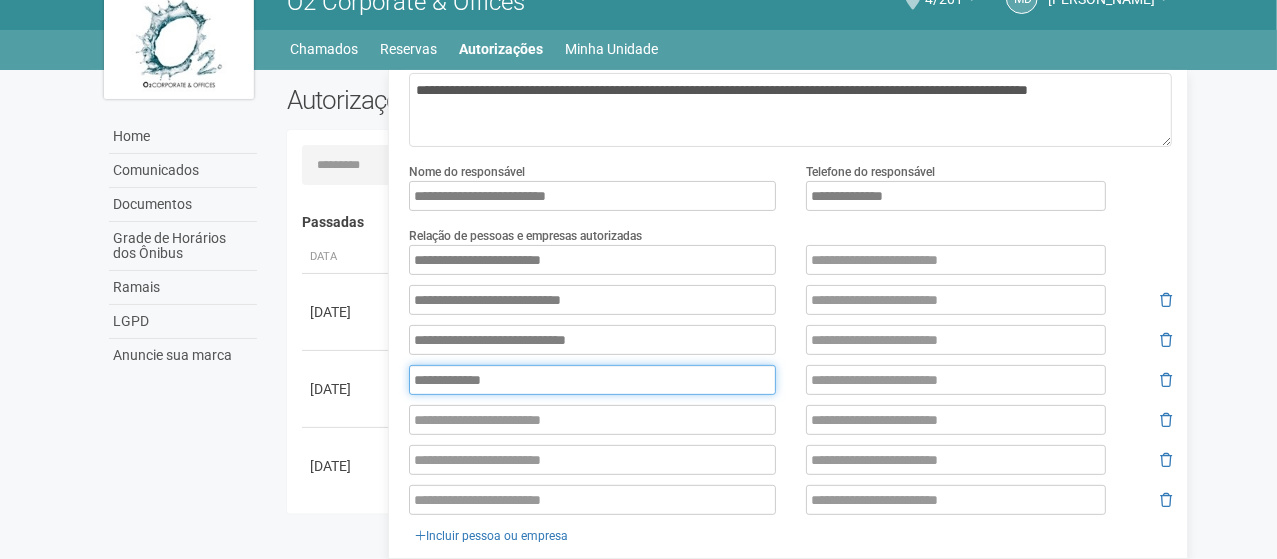 type on "**********" 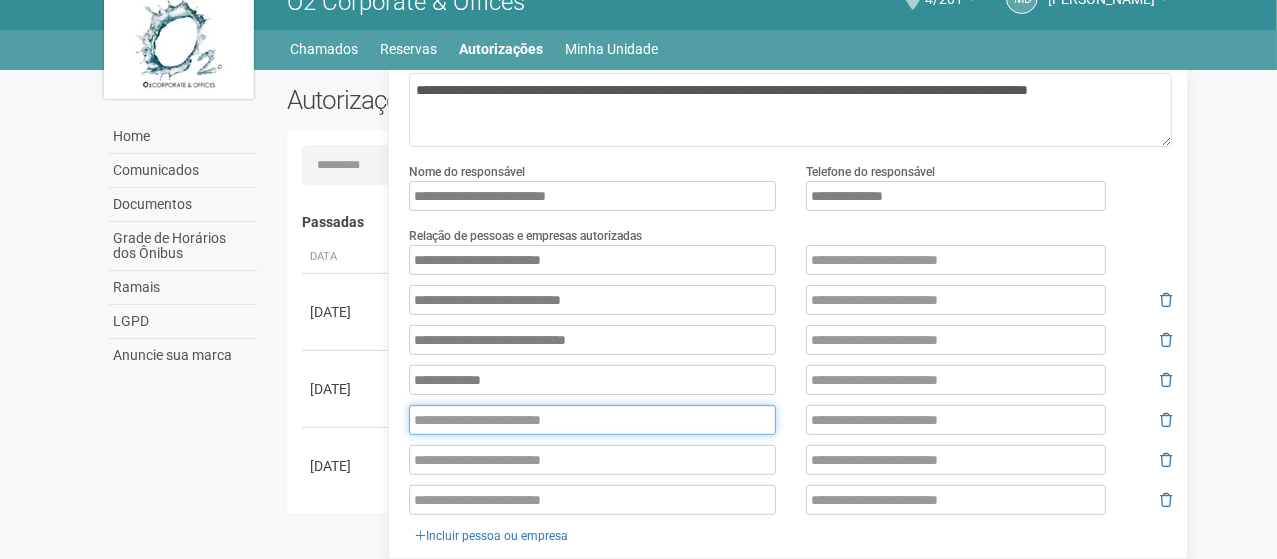click at bounding box center (592, 420) 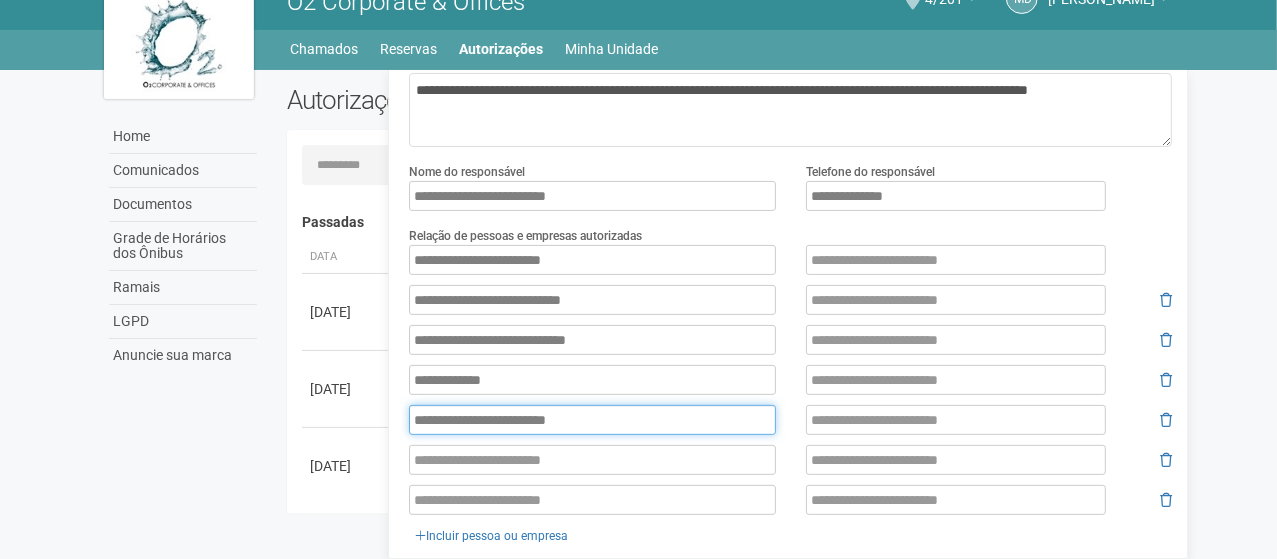 type on "**********" 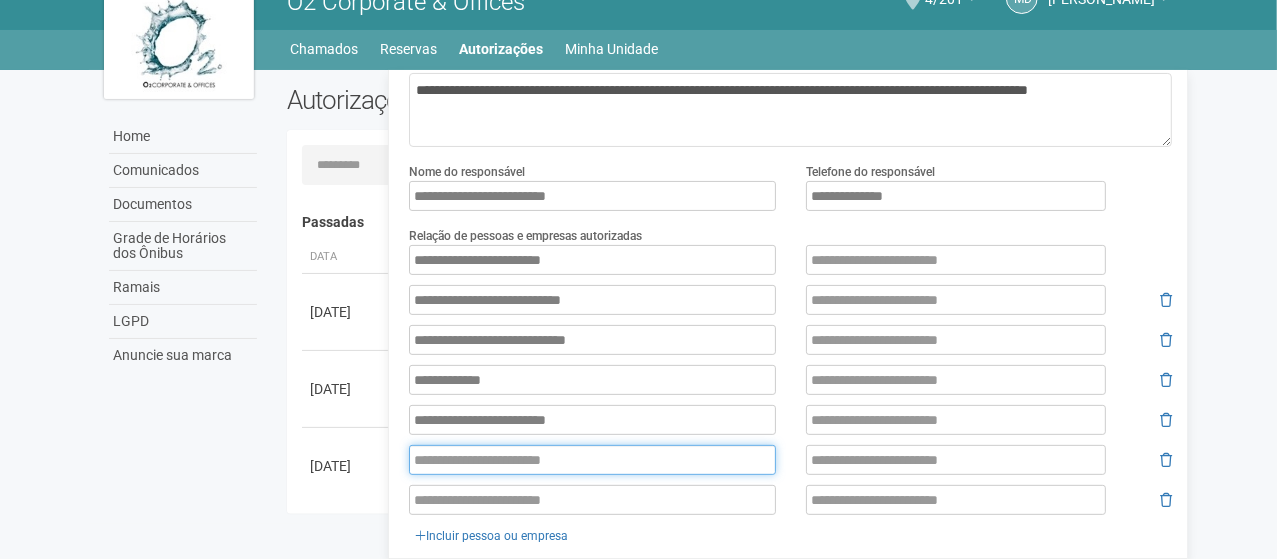 click at bounding box center [592, 460] 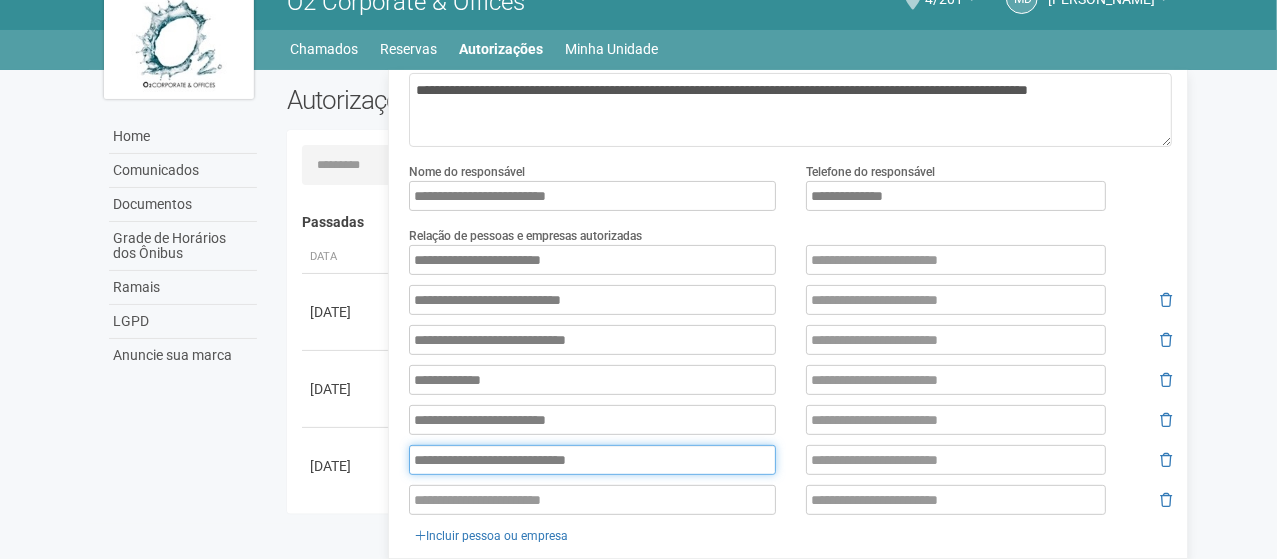 type on "**********" 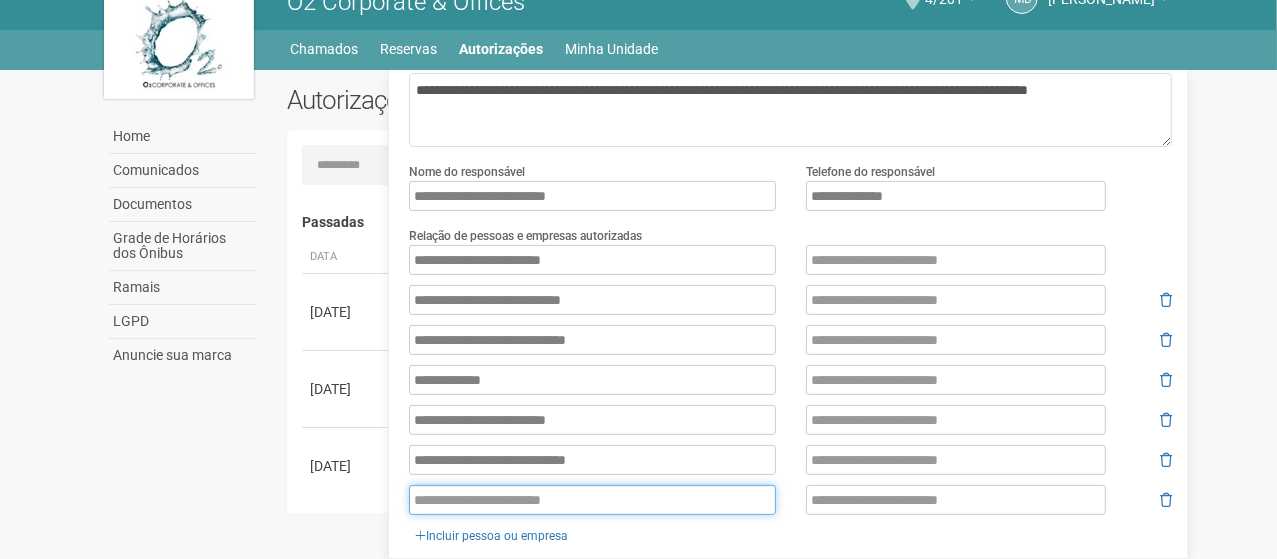 click at bounding box center (592, 500) 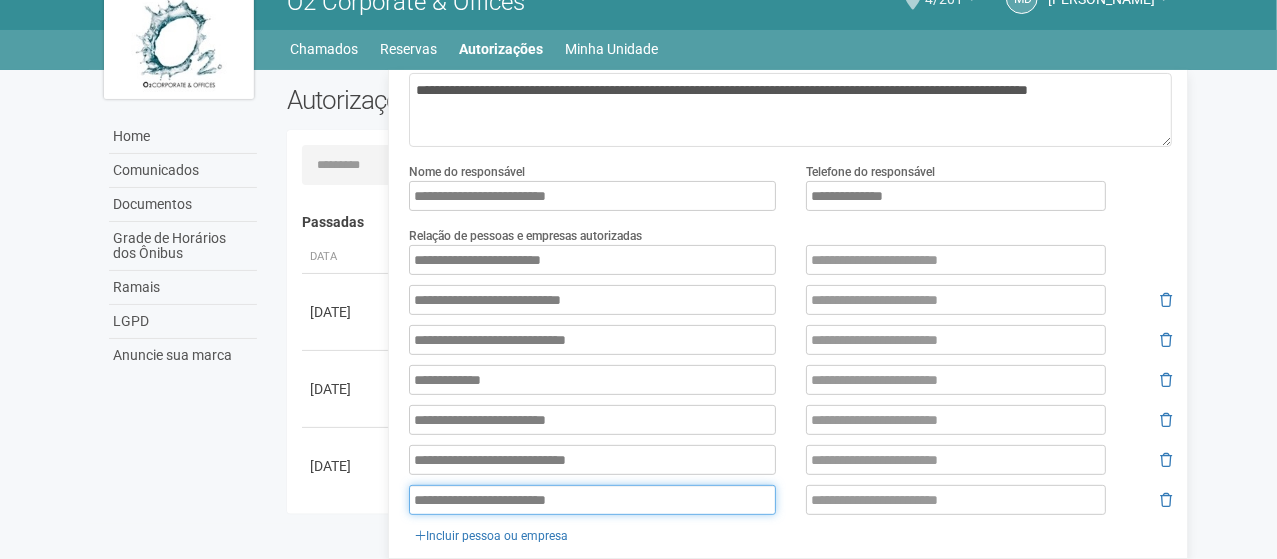 type on "**********" 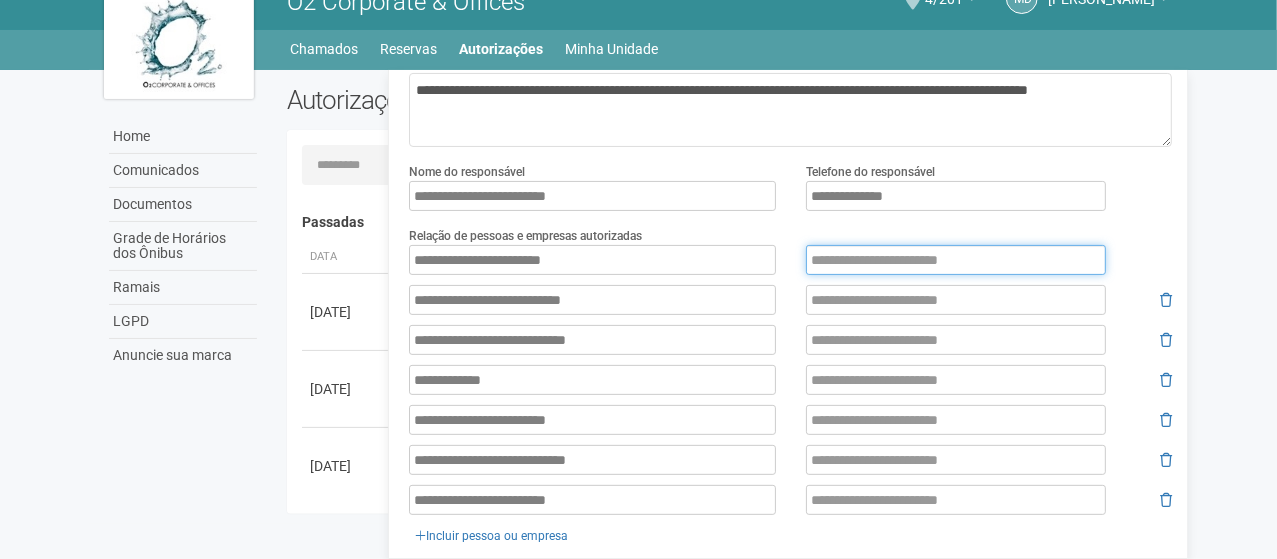 click at bounding box center [956, 260] 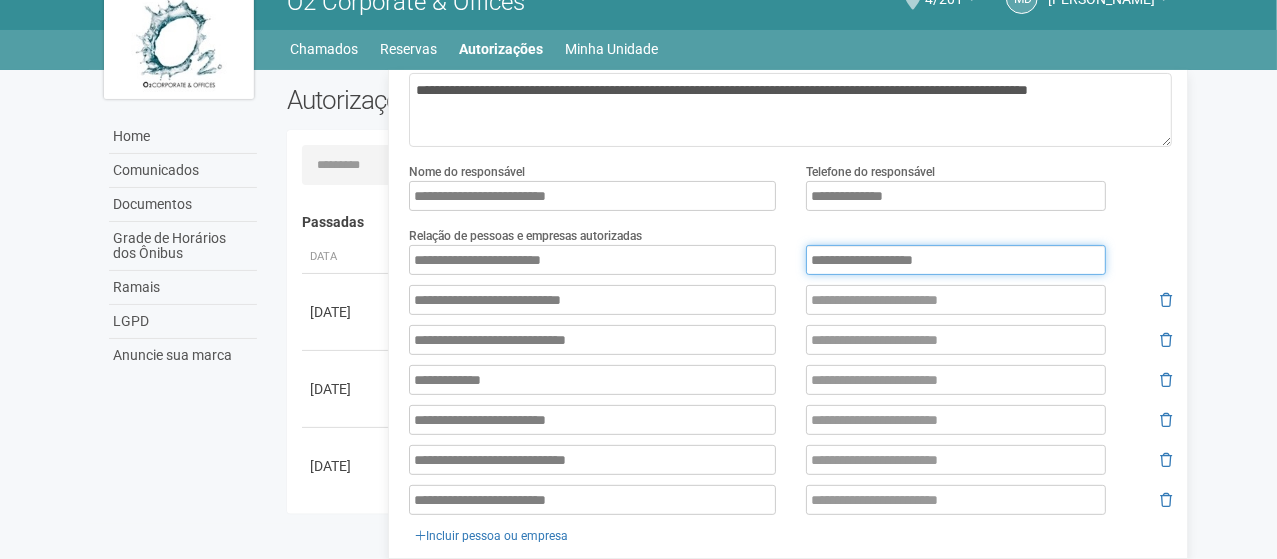 type on "**********" 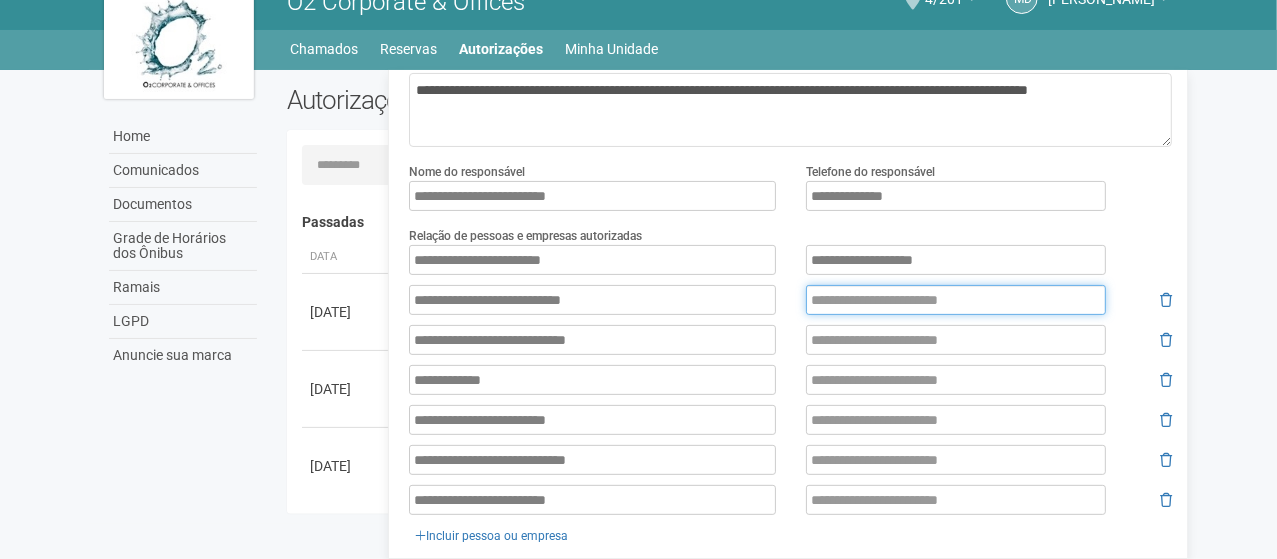 click at bounding box center [956, 300] 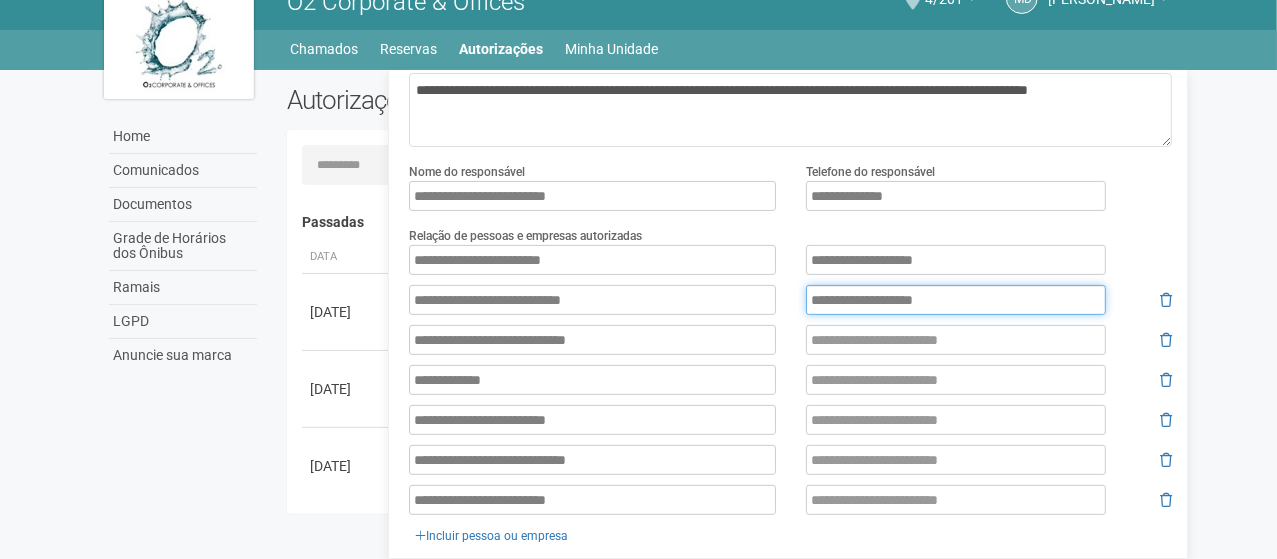 type on "**********" 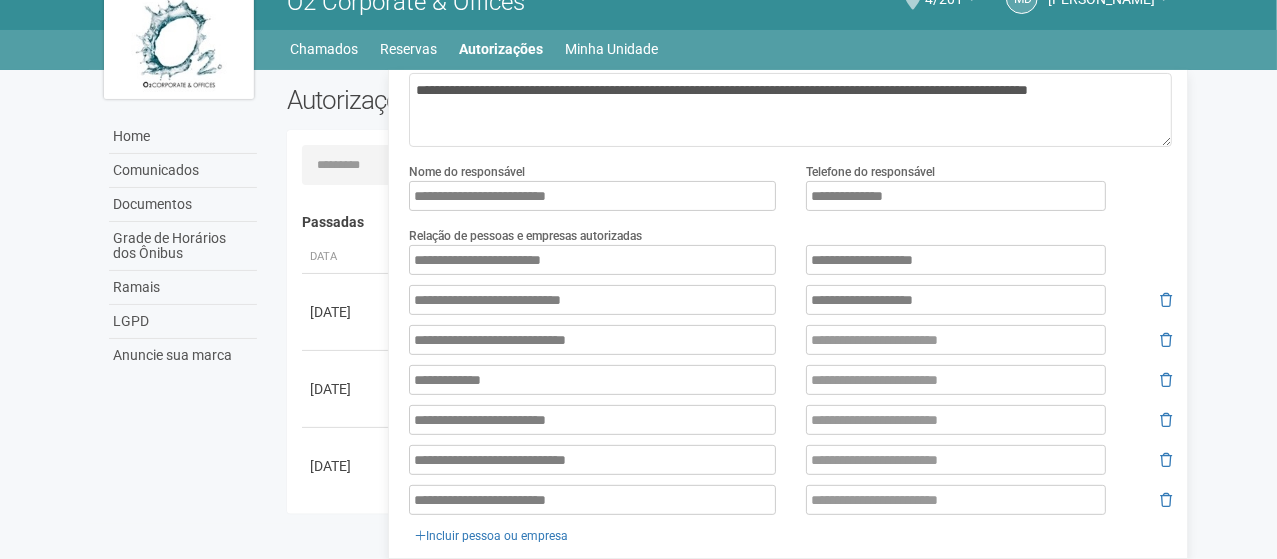 click on "**********" at bounding box center [790, 396] 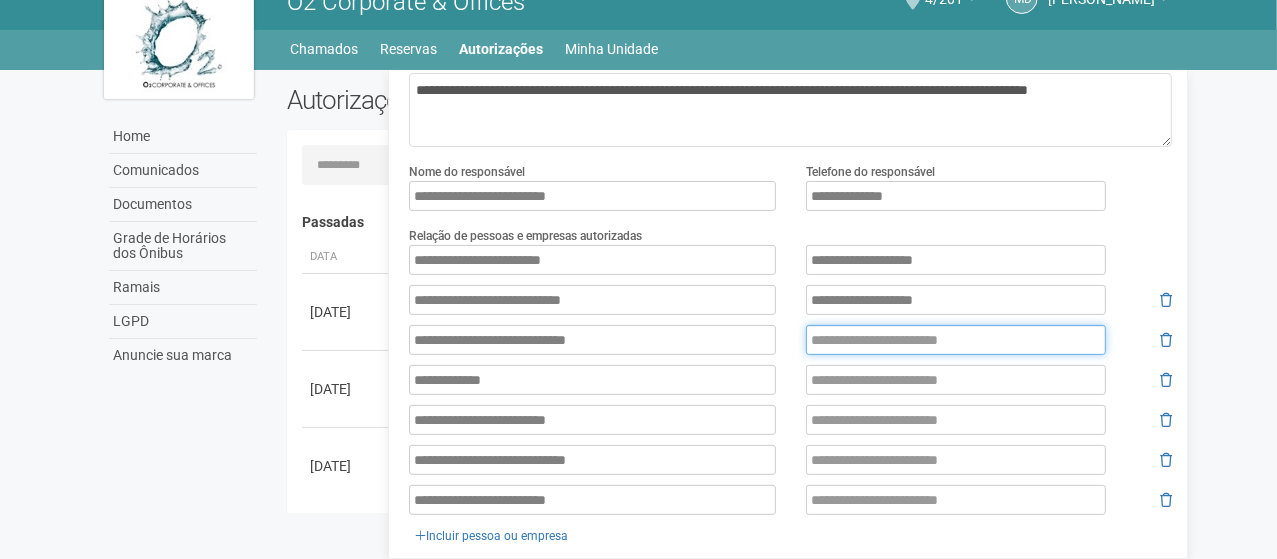 click at bounding box center [956, 340] 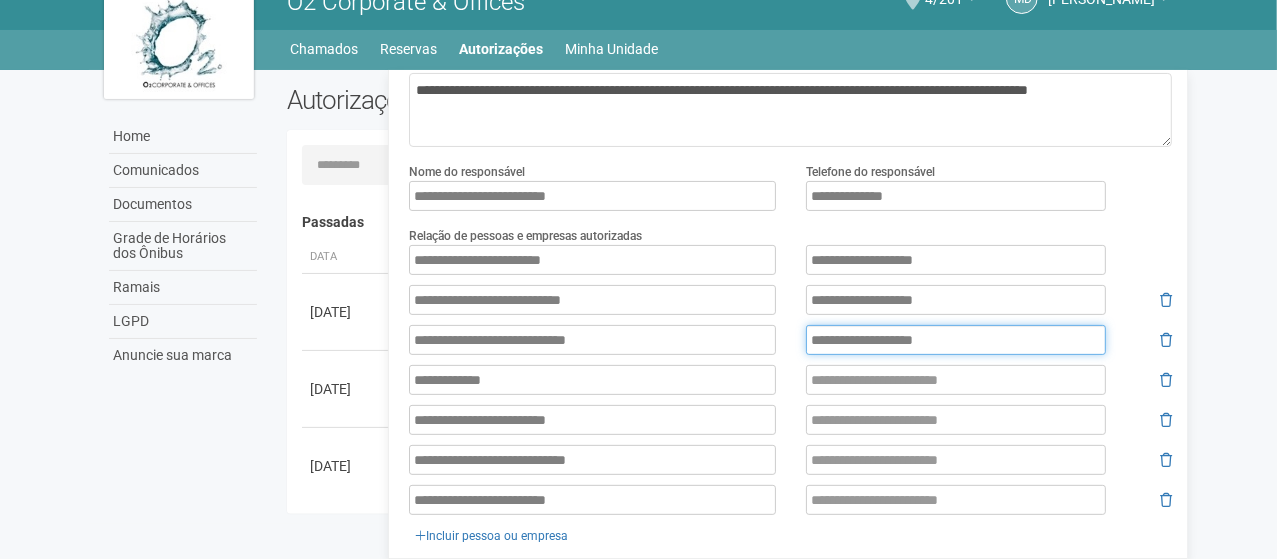 type on "**********" 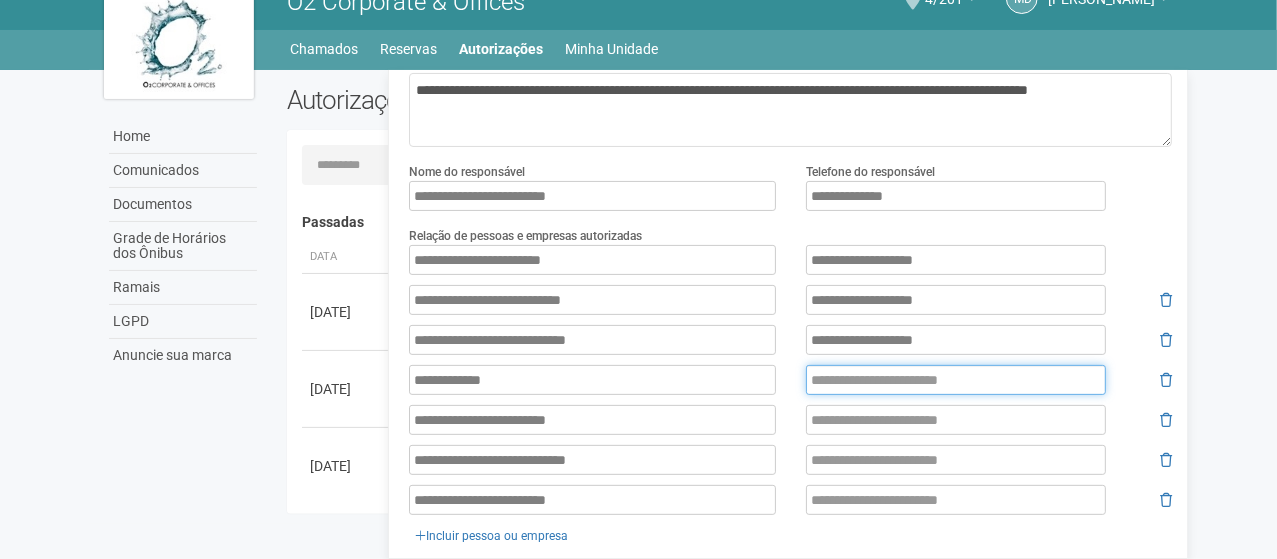 click at bounding box center (956, 380) 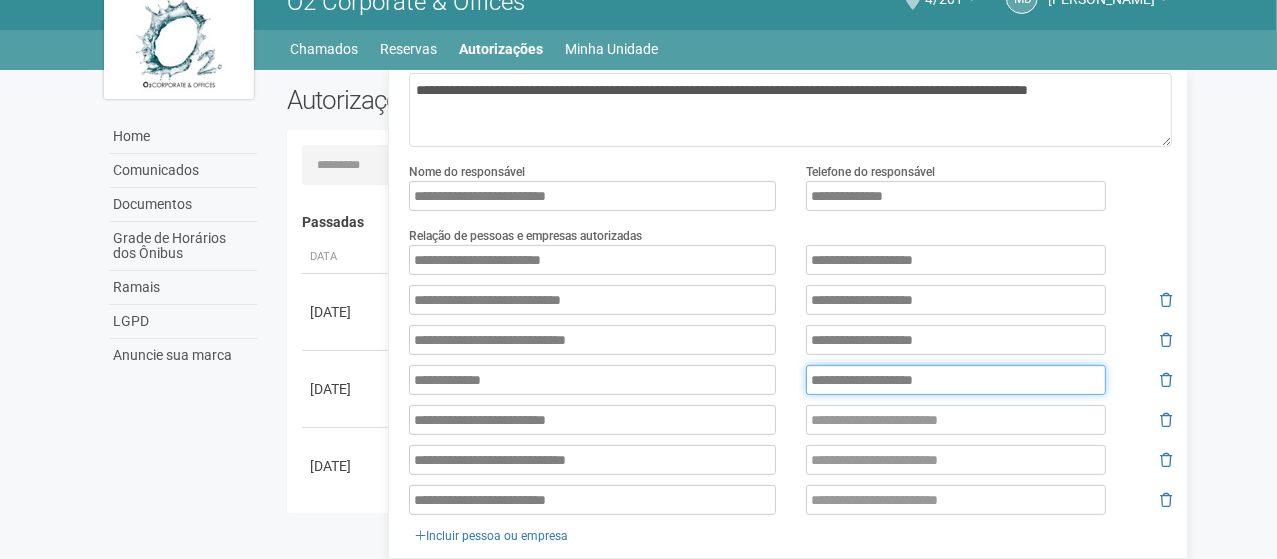 type on "**********" 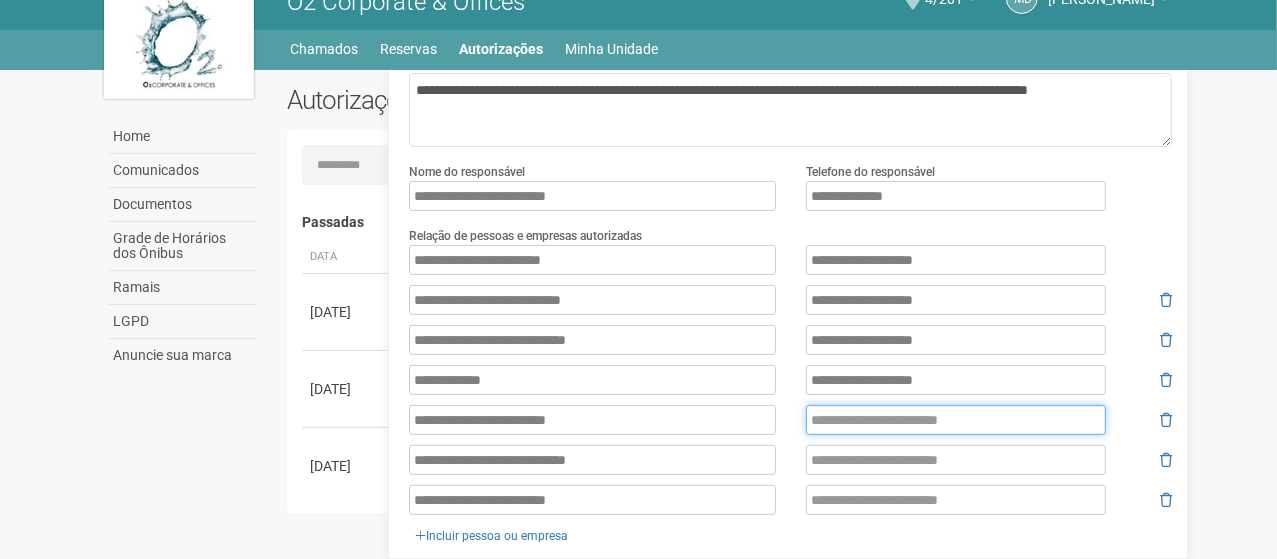 click at bounding box center [956, 420] 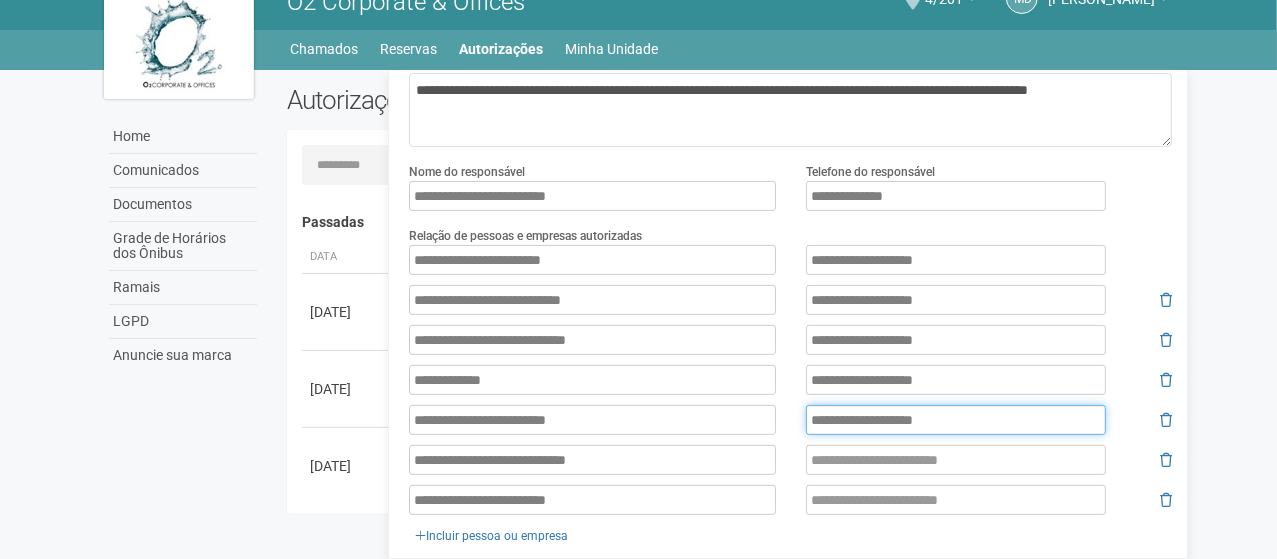 type on "**********" 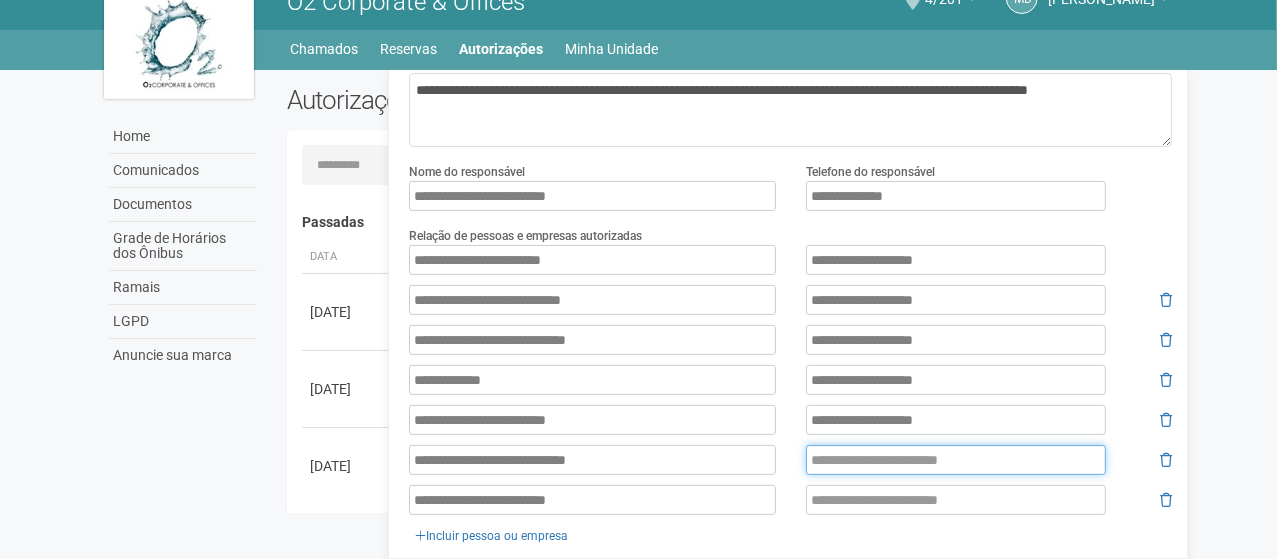 click at bounding box center [956, 460] 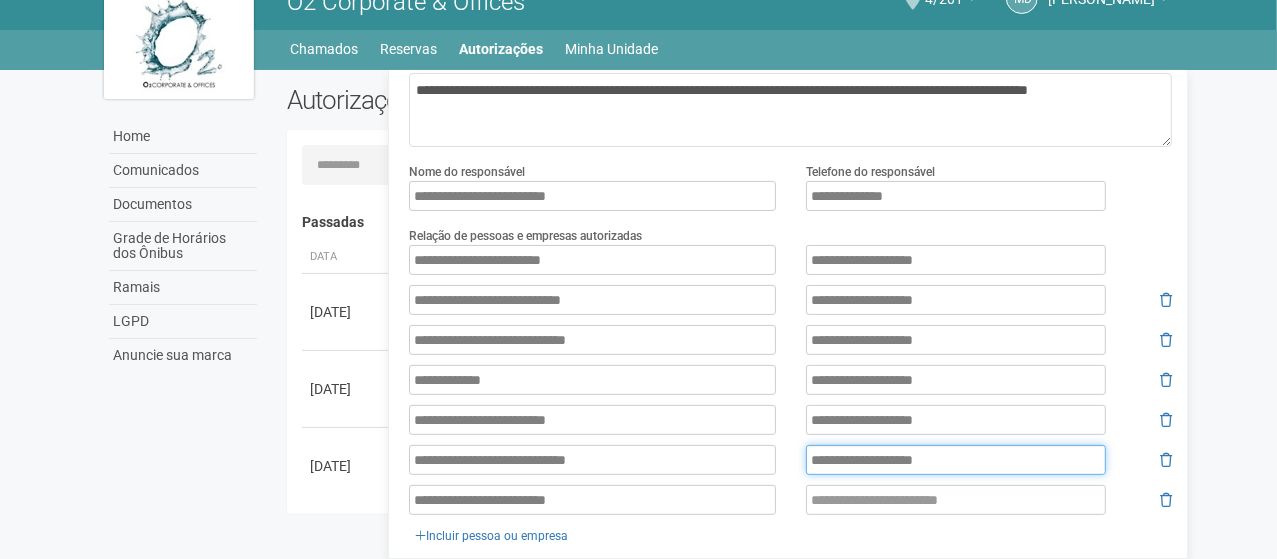 type on "**********" 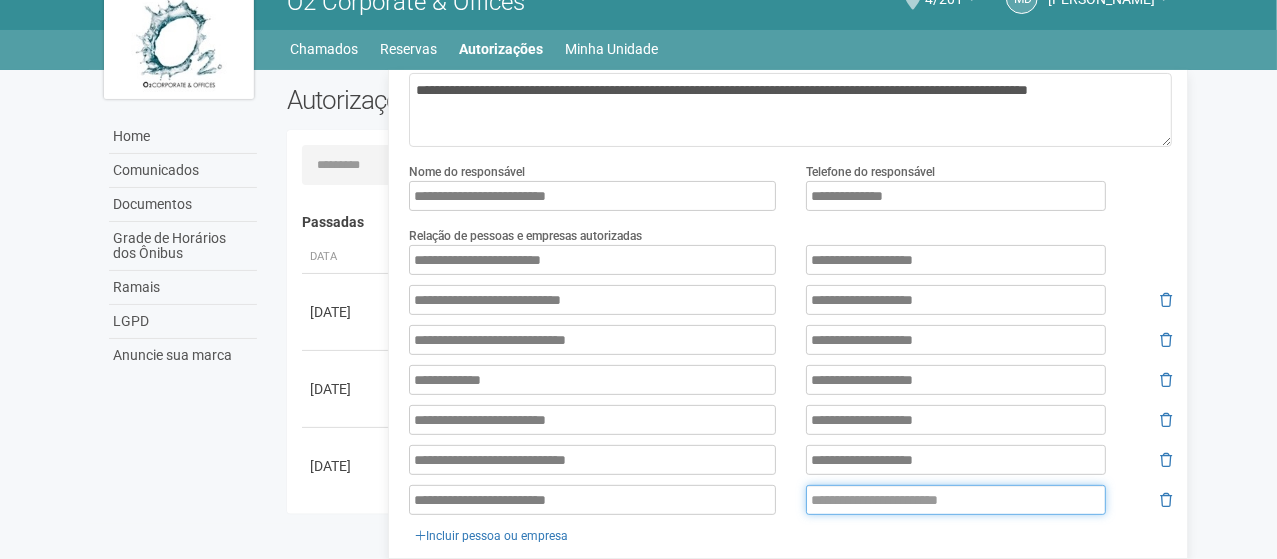 click at bounding box center (956, 500) 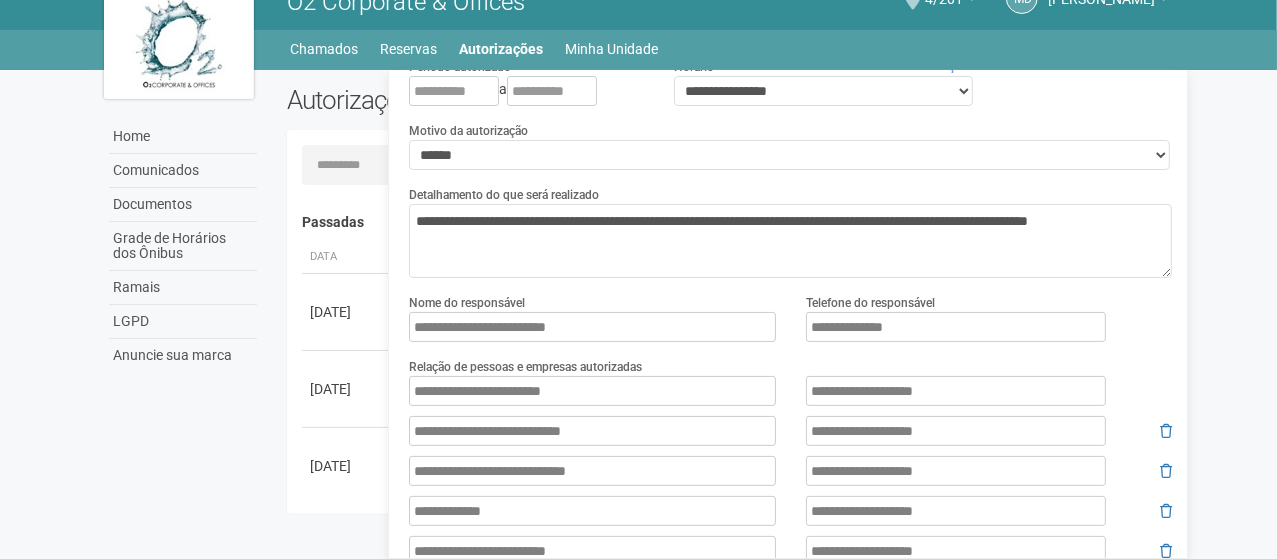 scroll, scrollTop: 0, scrollLeft: 0, axis: both 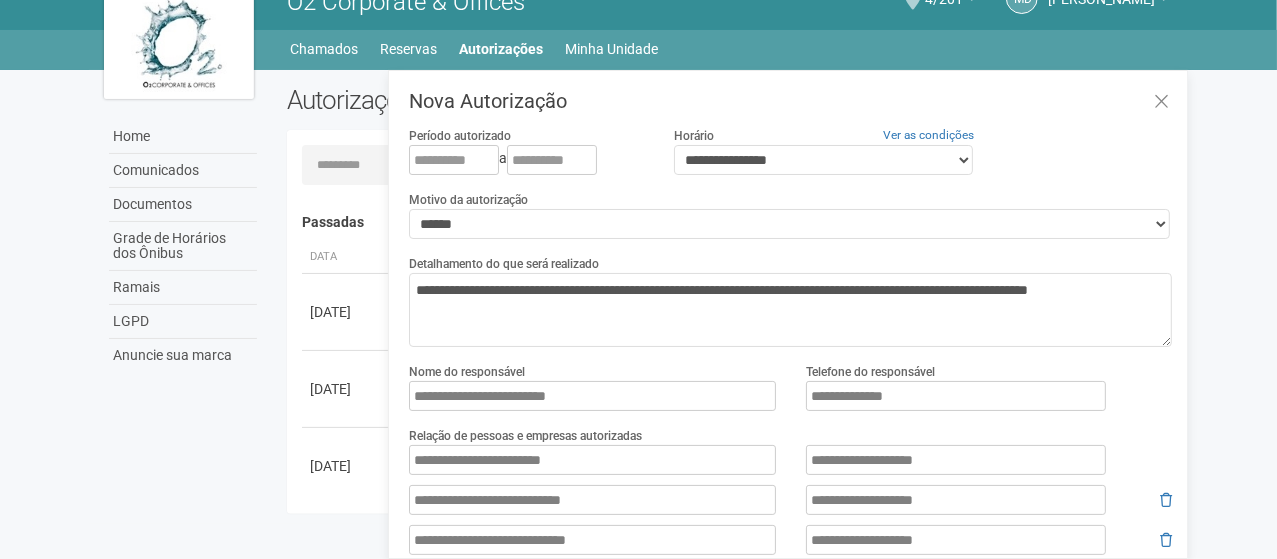 type on "**********" 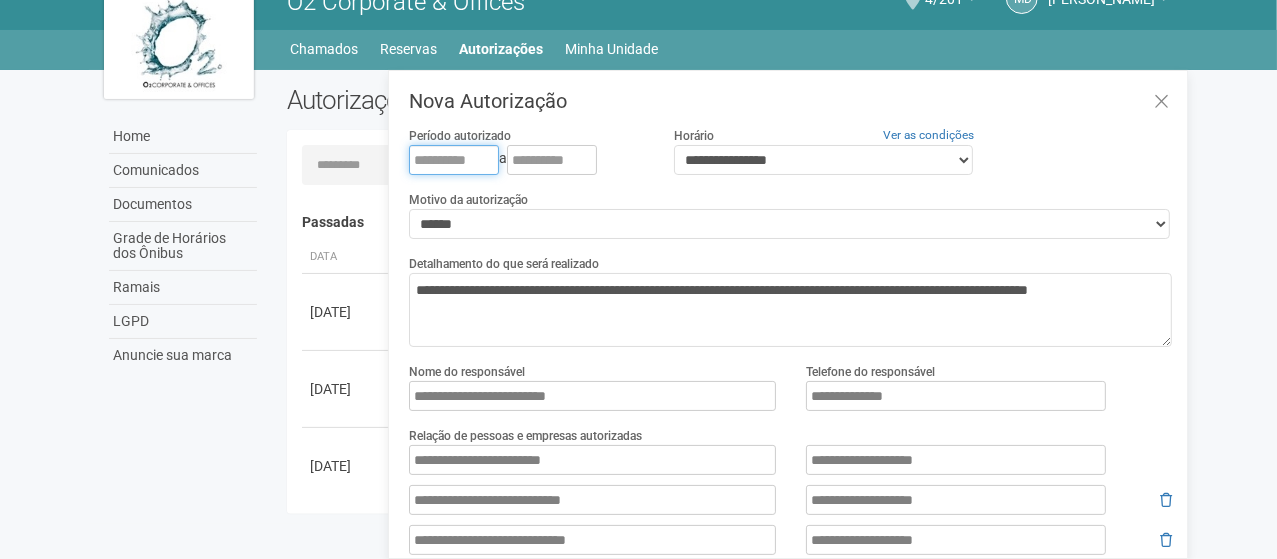 click at bounding box center (454, 160) 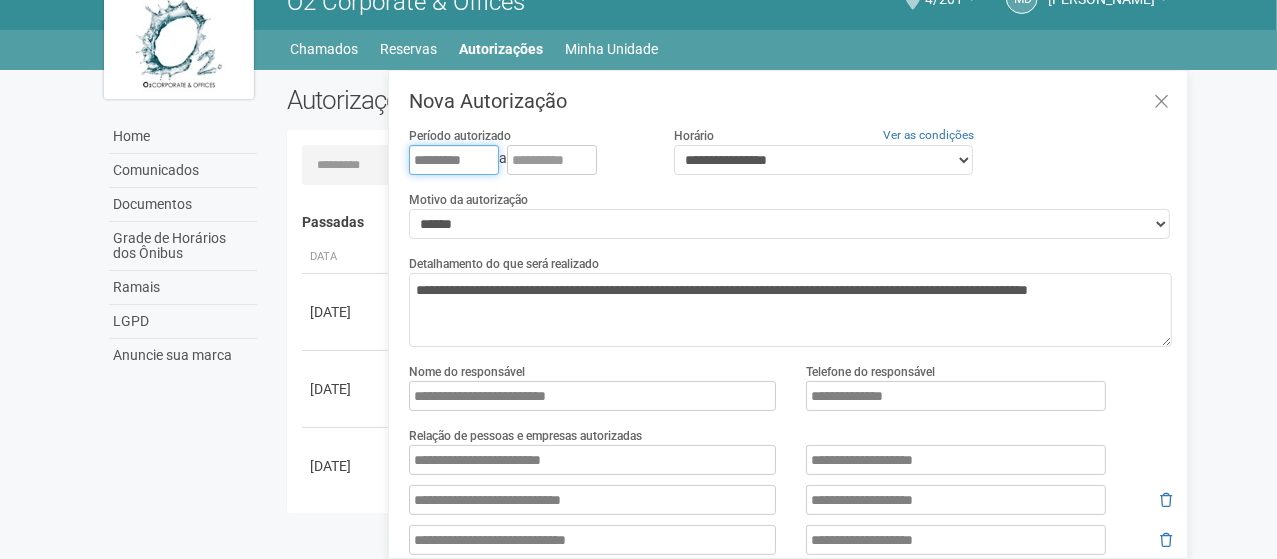 type on "*********" 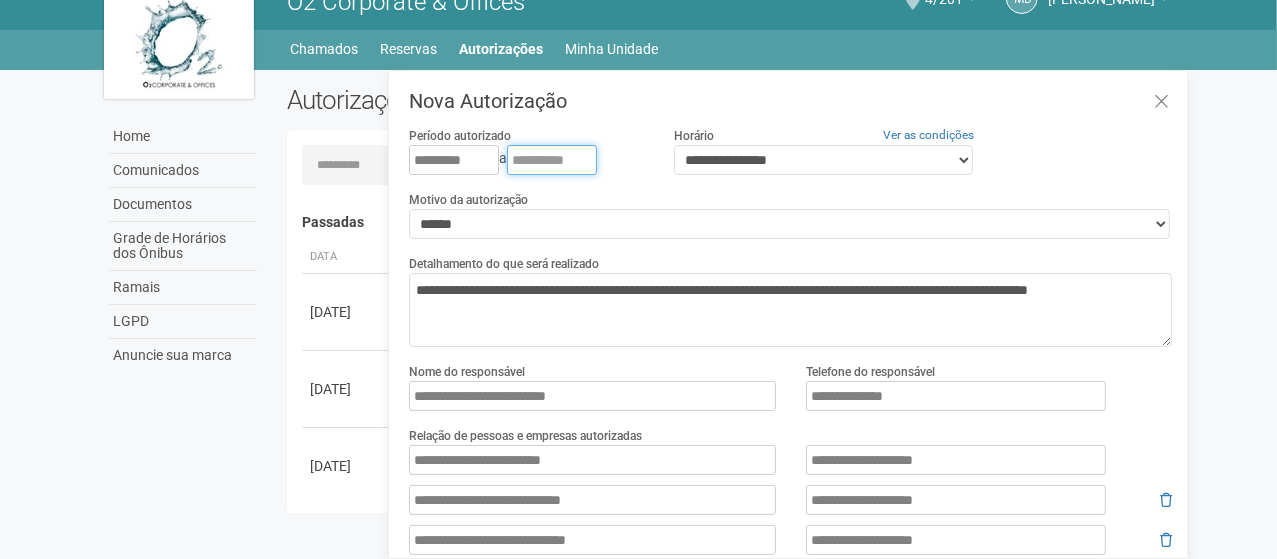 click at bounding box center (552, 160) 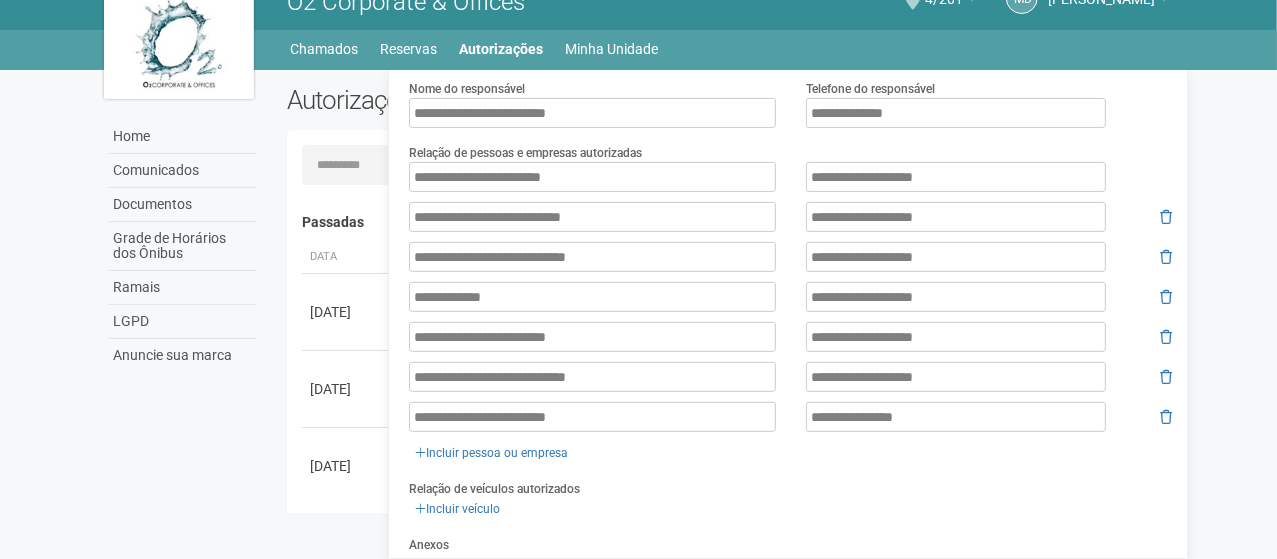 scroll, scrollTop: 469, scrollLeft: 0, axis: vertical 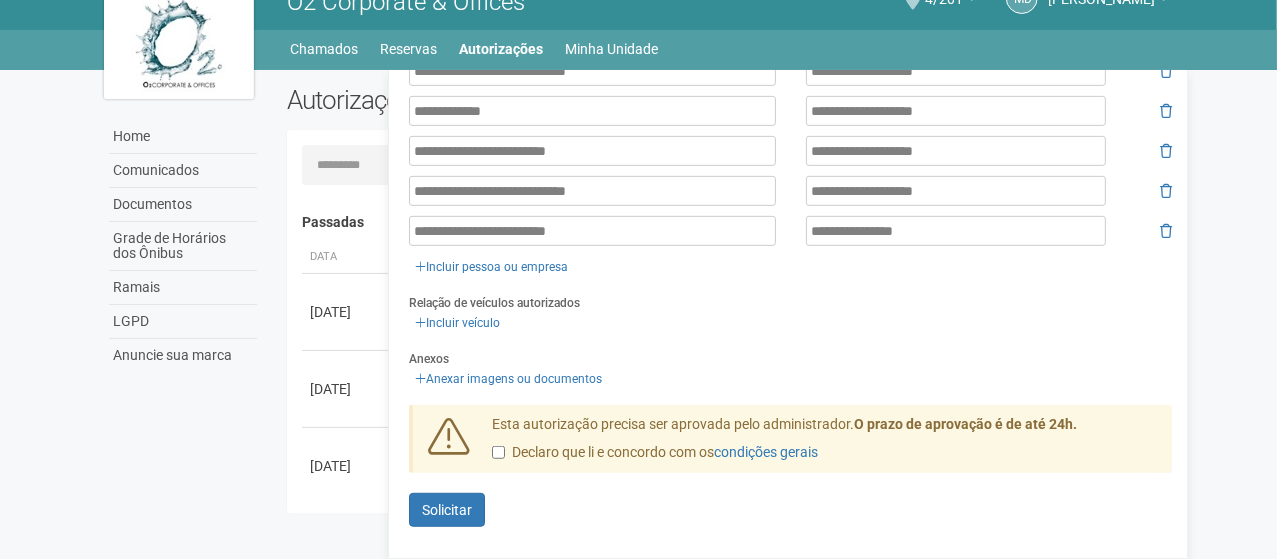 type on "**********" 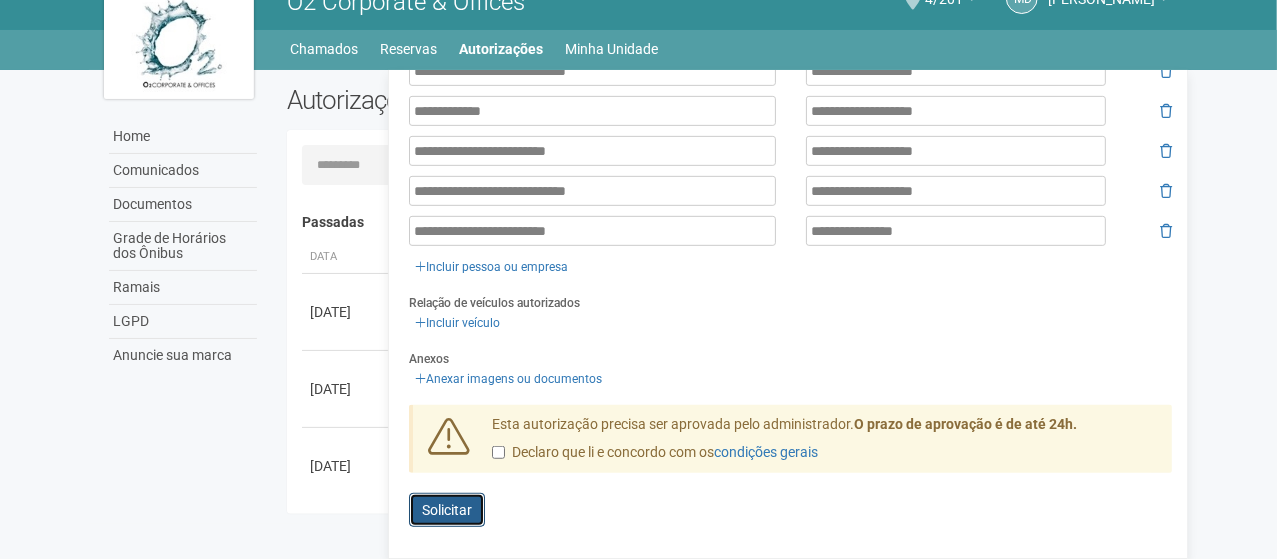click on "Solicitar" at bounding box center (447, 510) 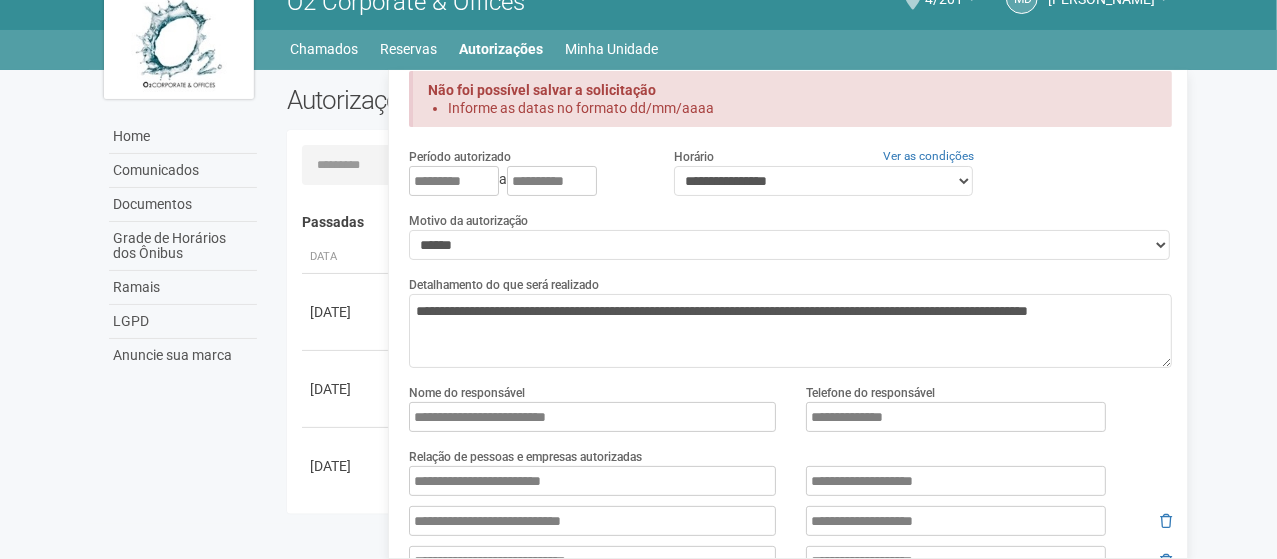 scroll, scrollTop: 0, scrollLeft: 0, axis: both 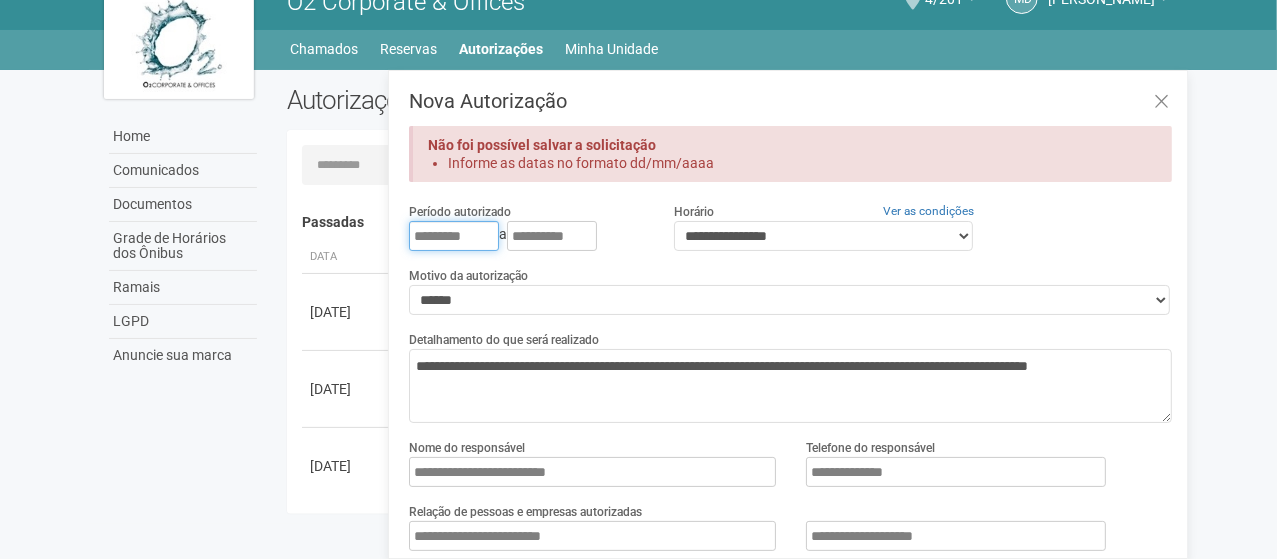 click on "*********" at bounding box center [454, 236] 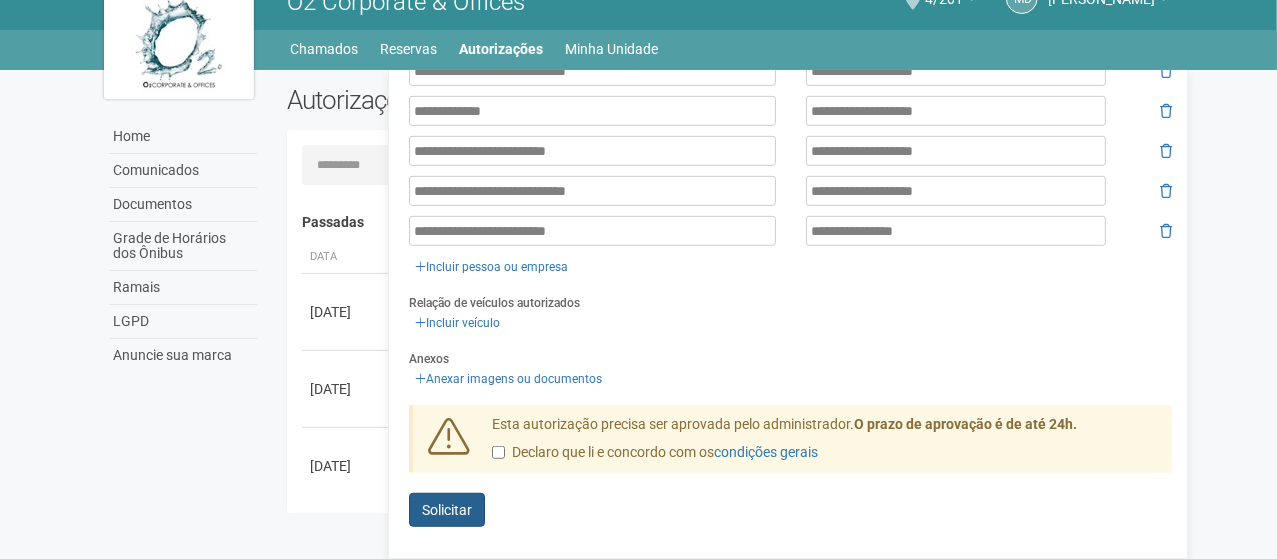 type on "**********" 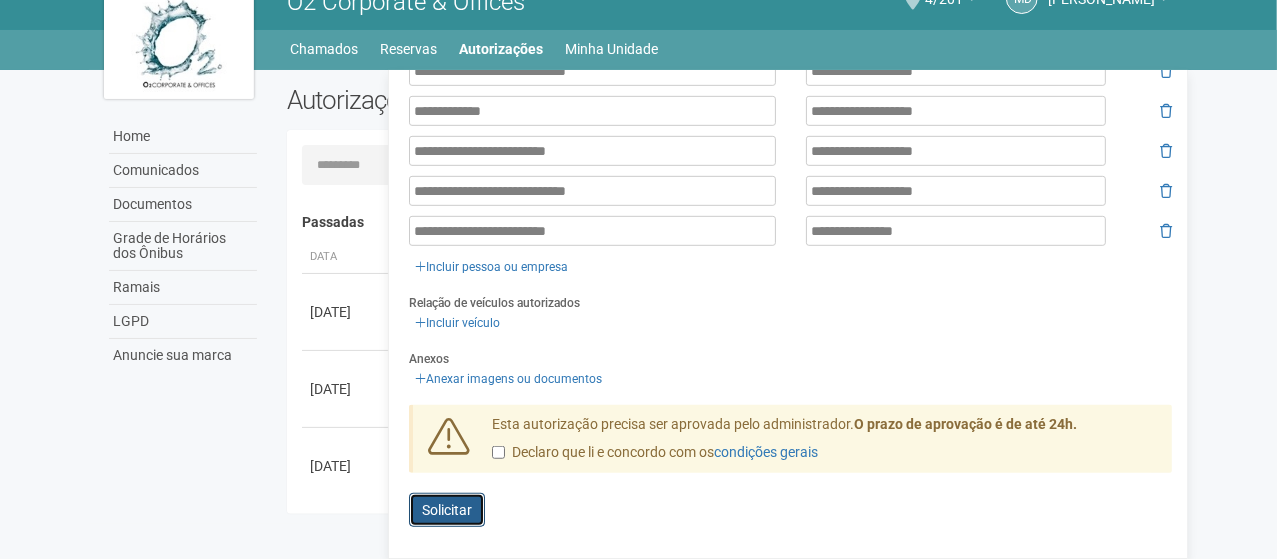 click on "Solicitar" at bounding box center [447, 510] 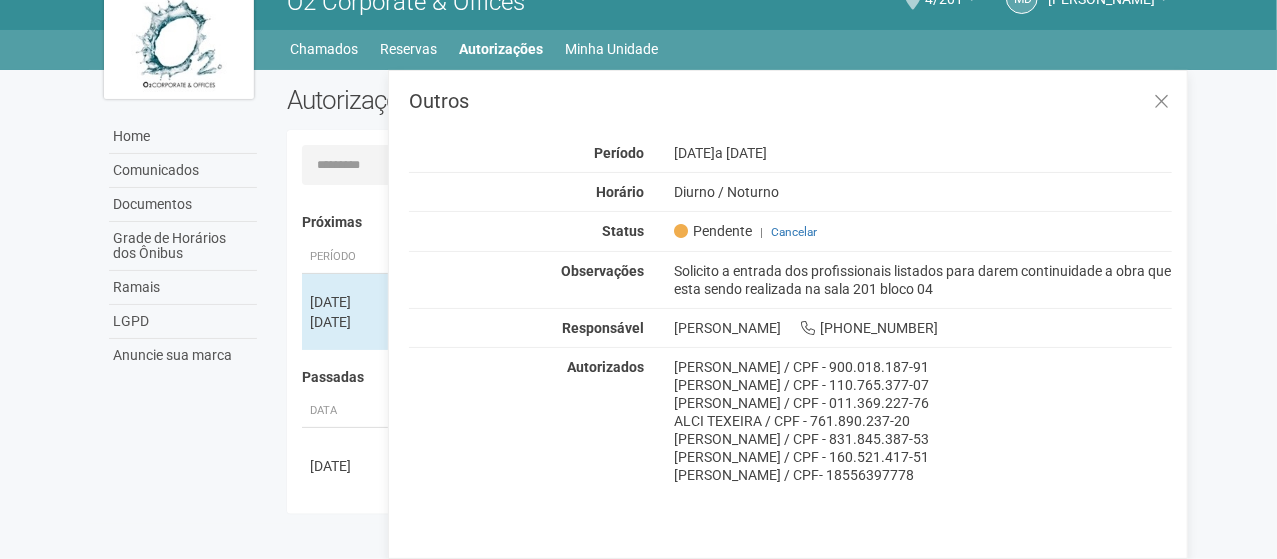 scroll, scrollTop: 0, scrollLeft: 0, axis: both 